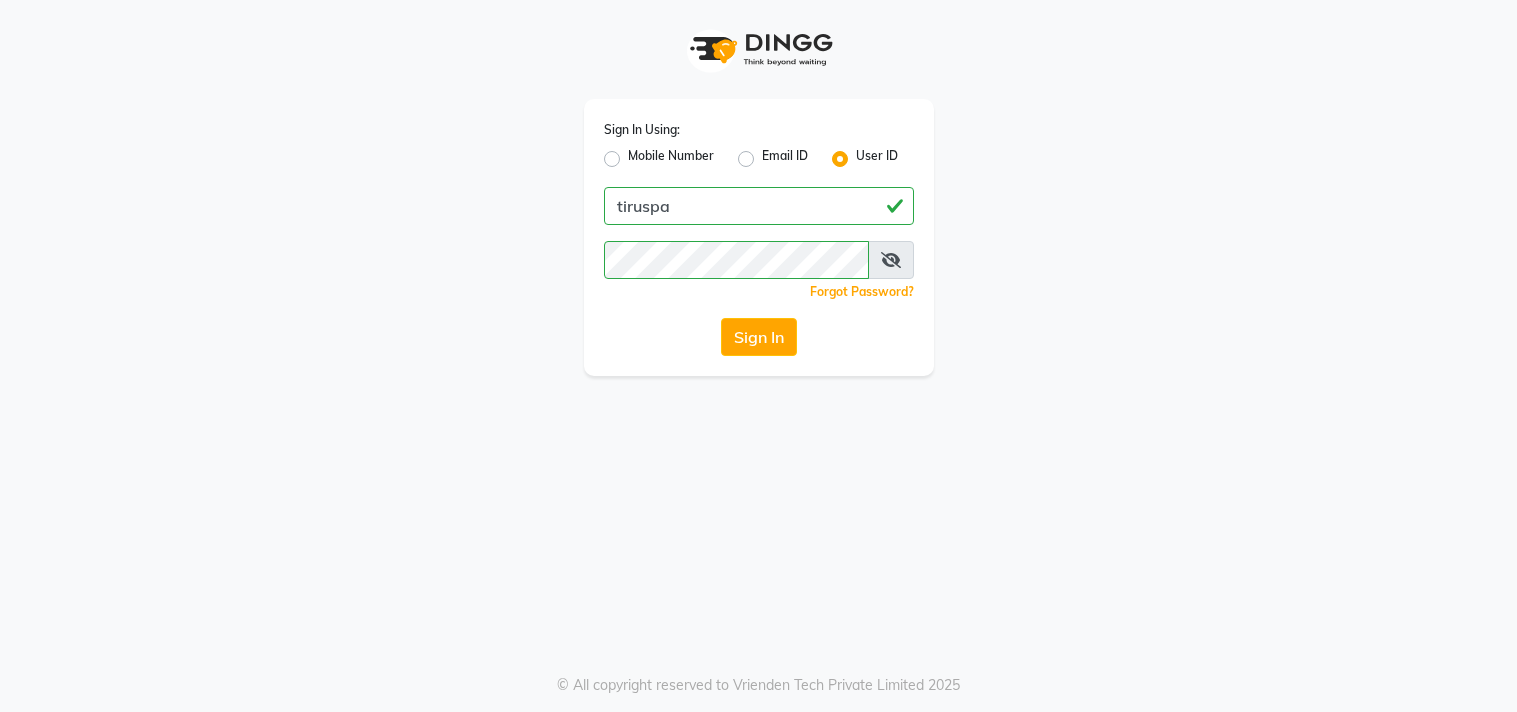 click on "Sign In" 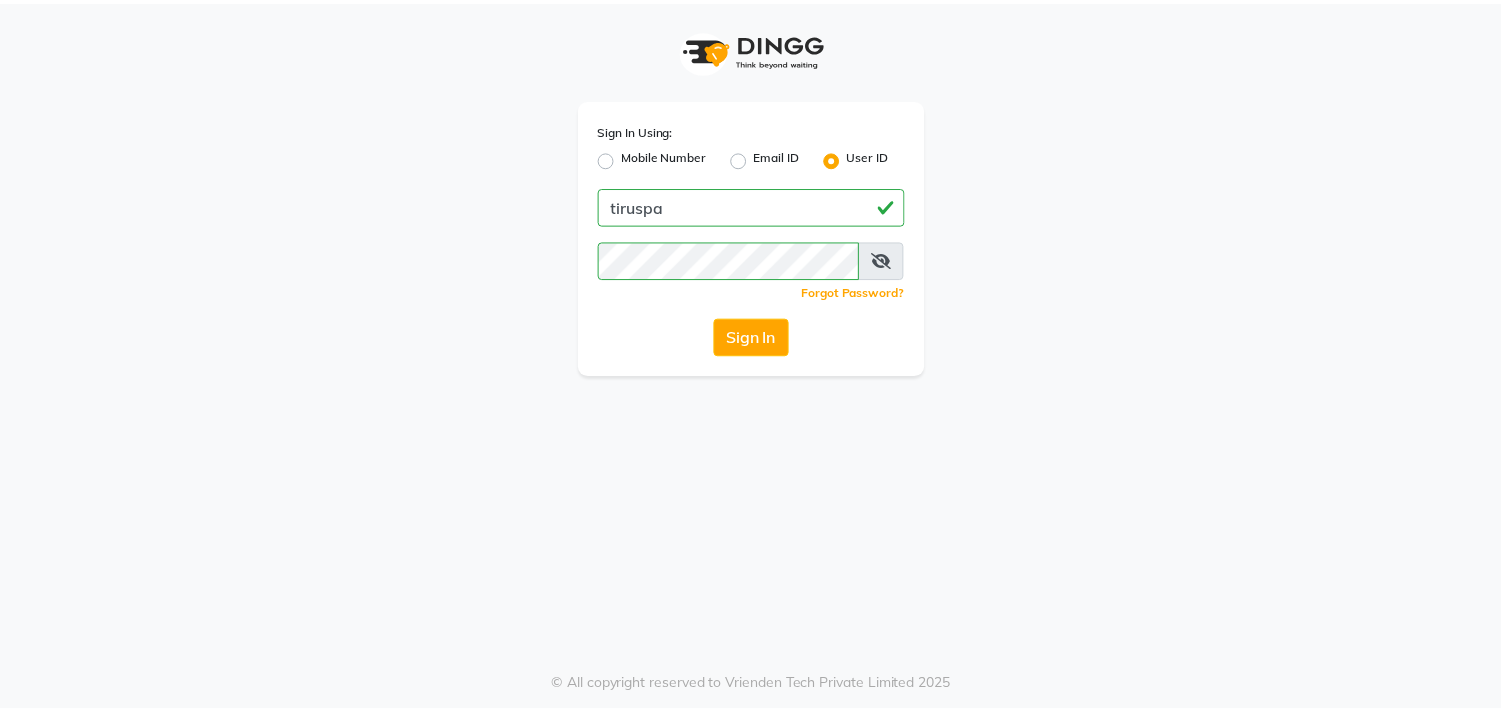 scroll, scrollTop: 0, scrollLeft: 0, axis: both 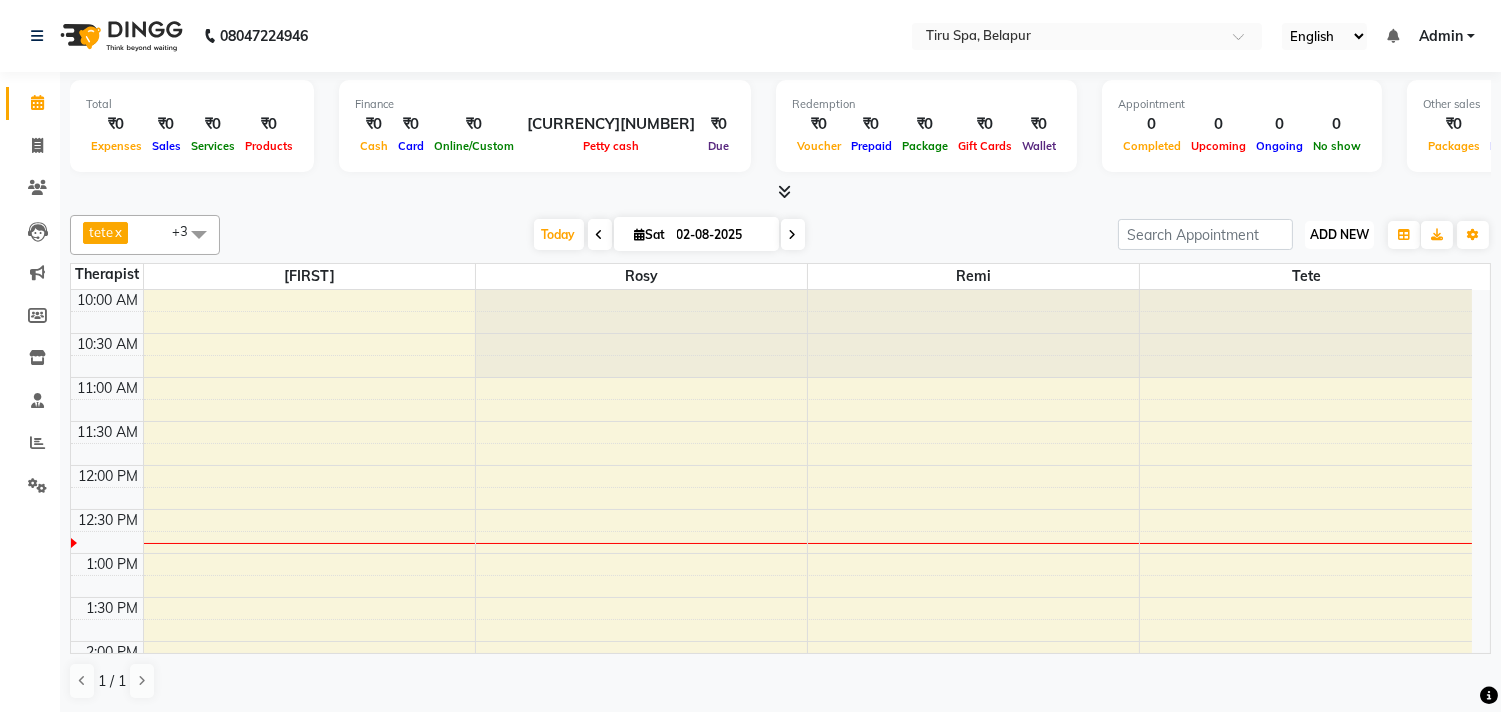 click on "ADD NEW" at bounding box center [1339, 234] 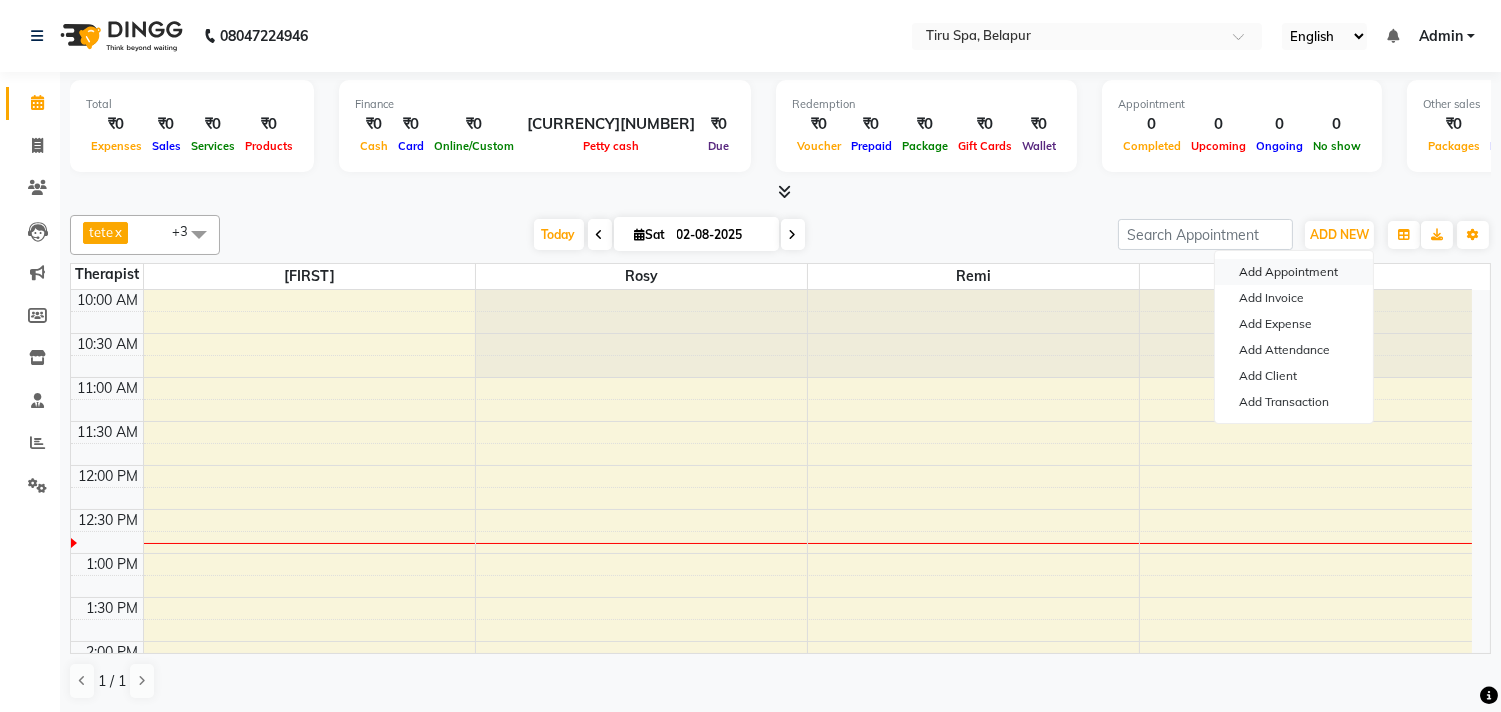 click on "Add Appointment" at bounding box center [1294, 272] 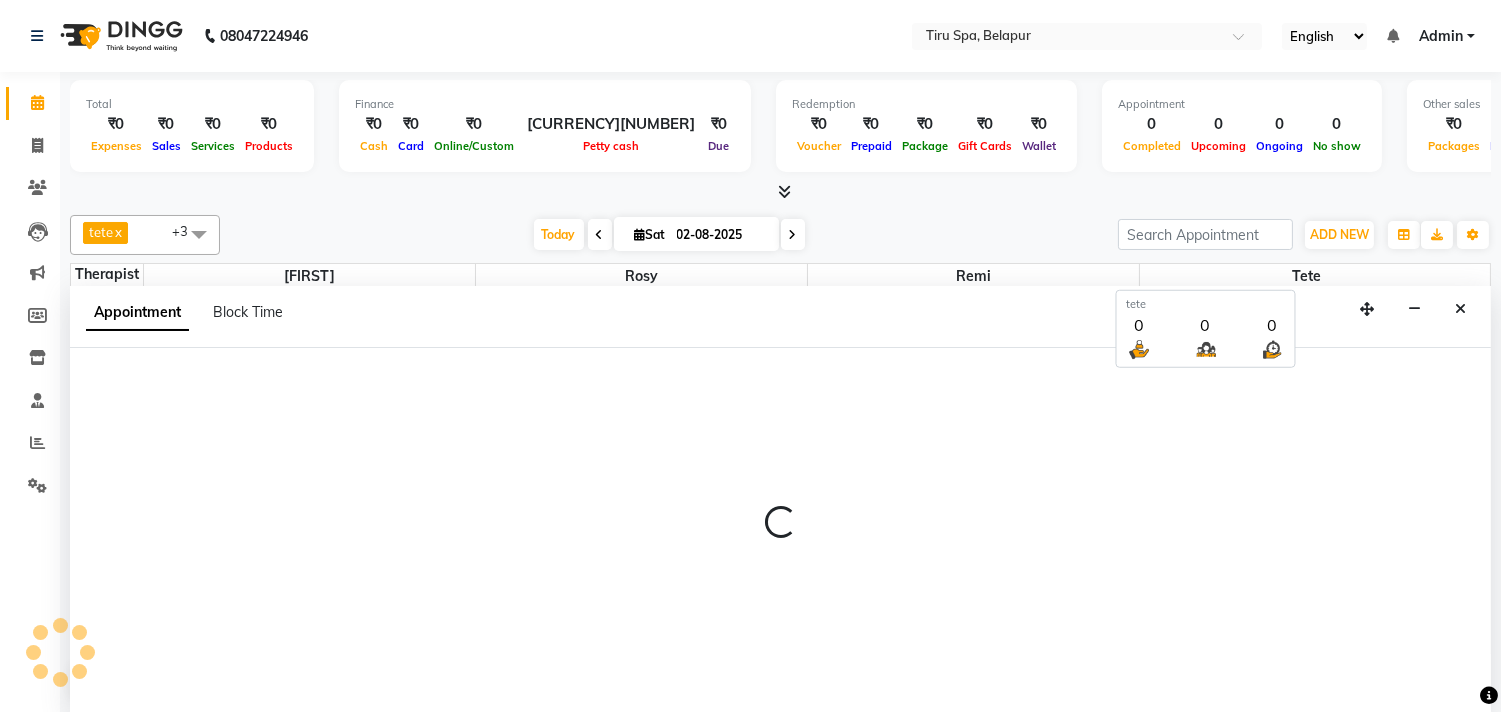 select on "660" 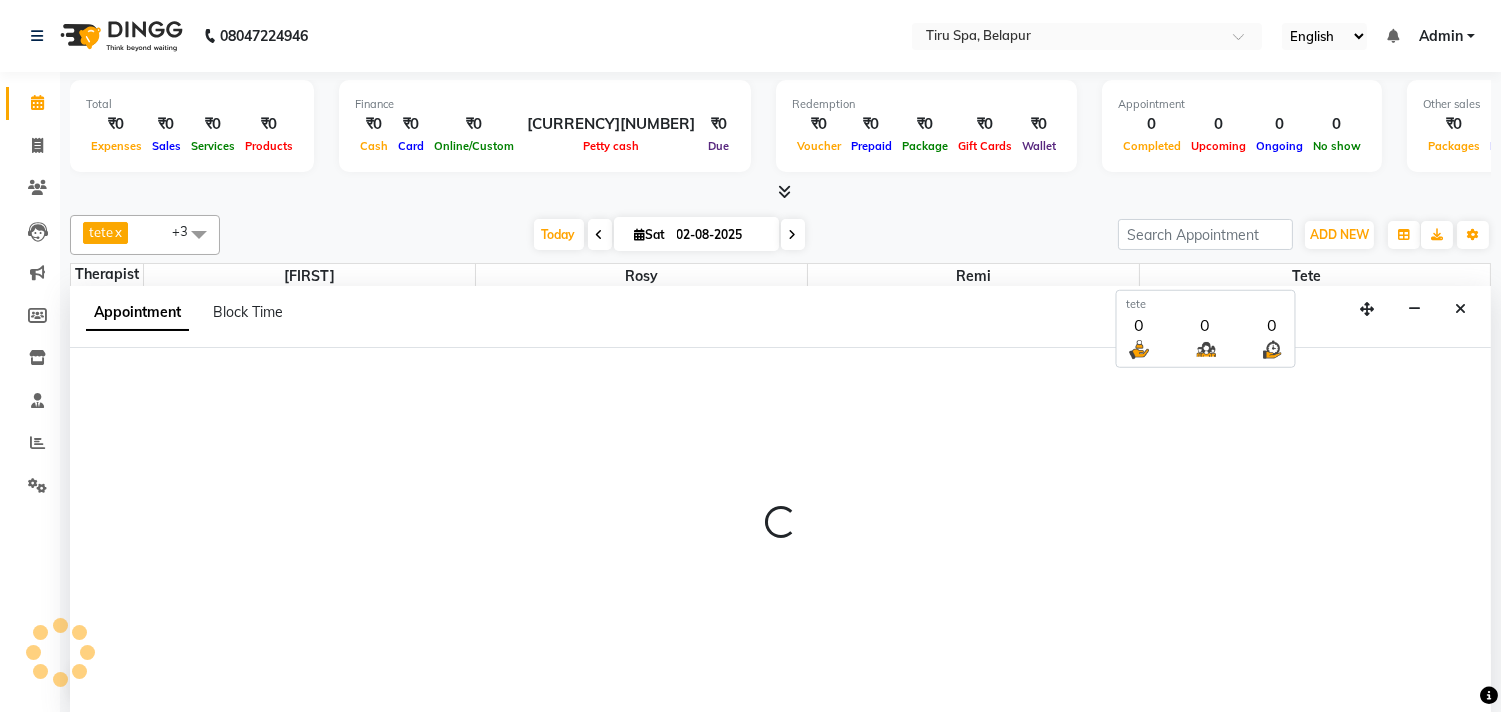 select on "tentative" 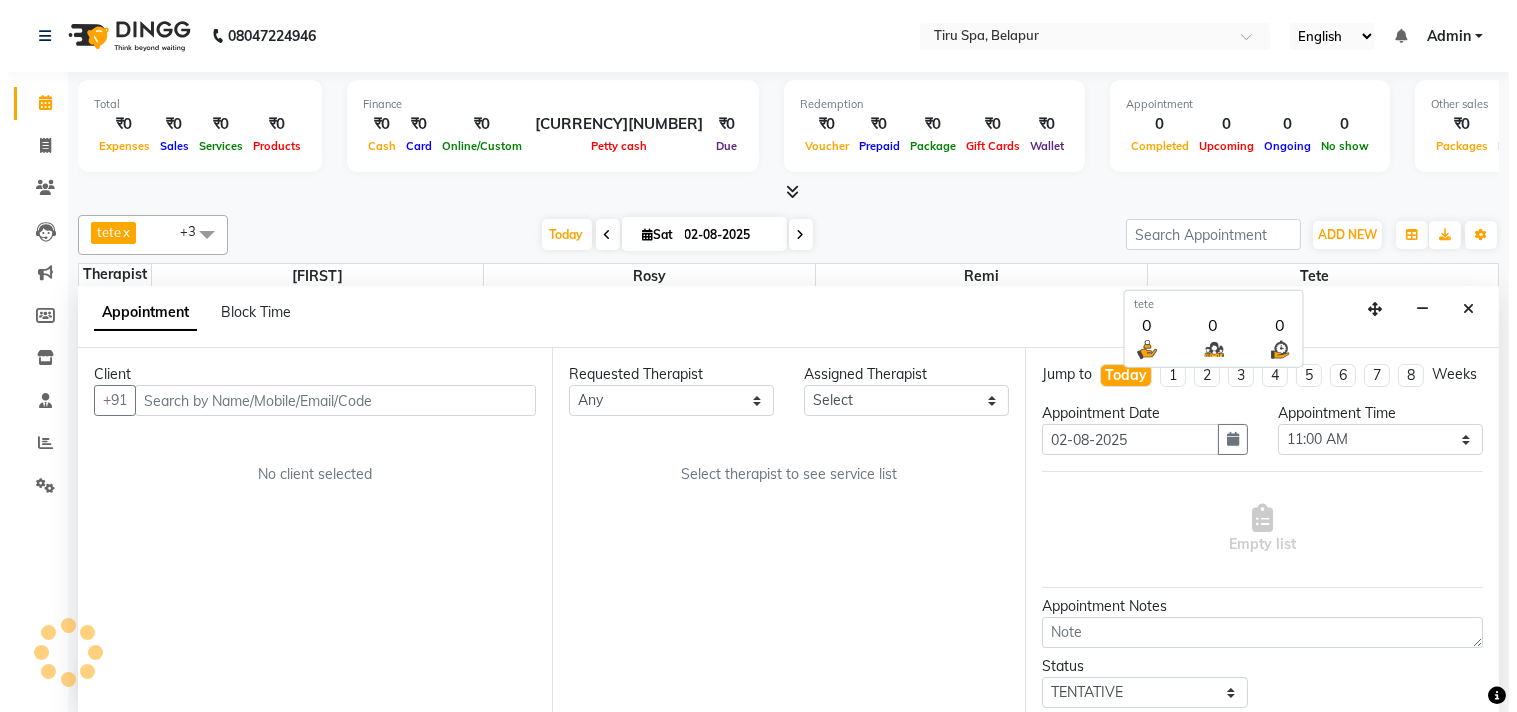 scroll, scrollTop: 1, scrollLeft: 0, axis: vertical 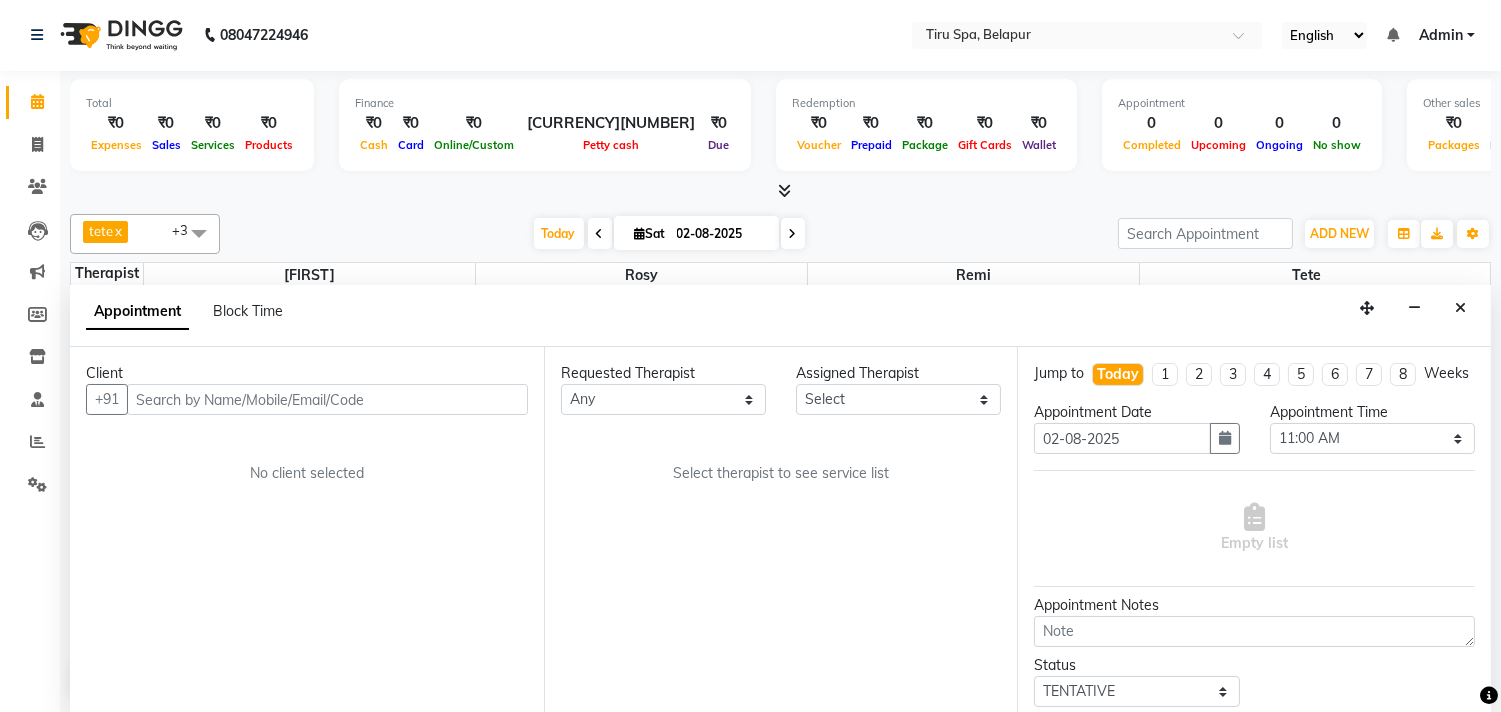 click at bounding box center [327, 399] 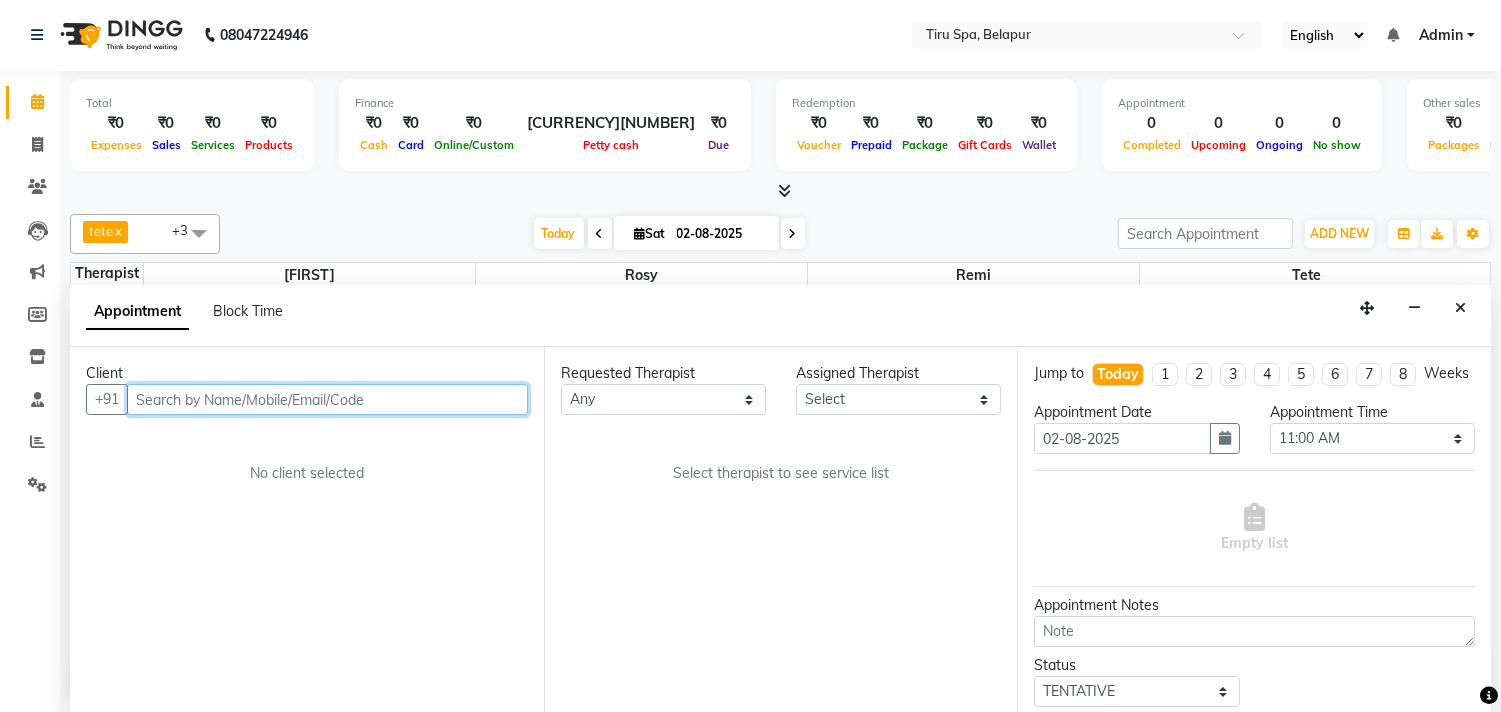 paste on "[PHONE]" 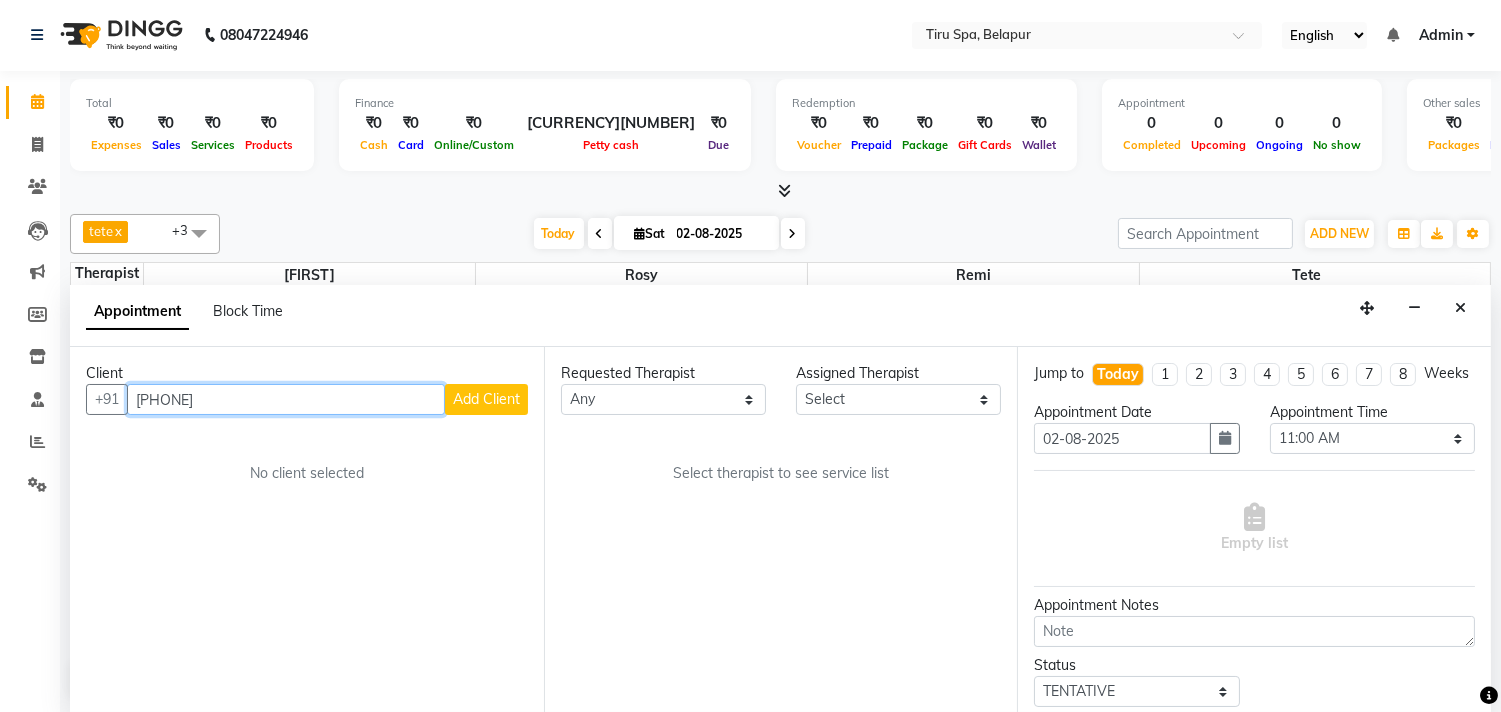 type on "[PHONE]" 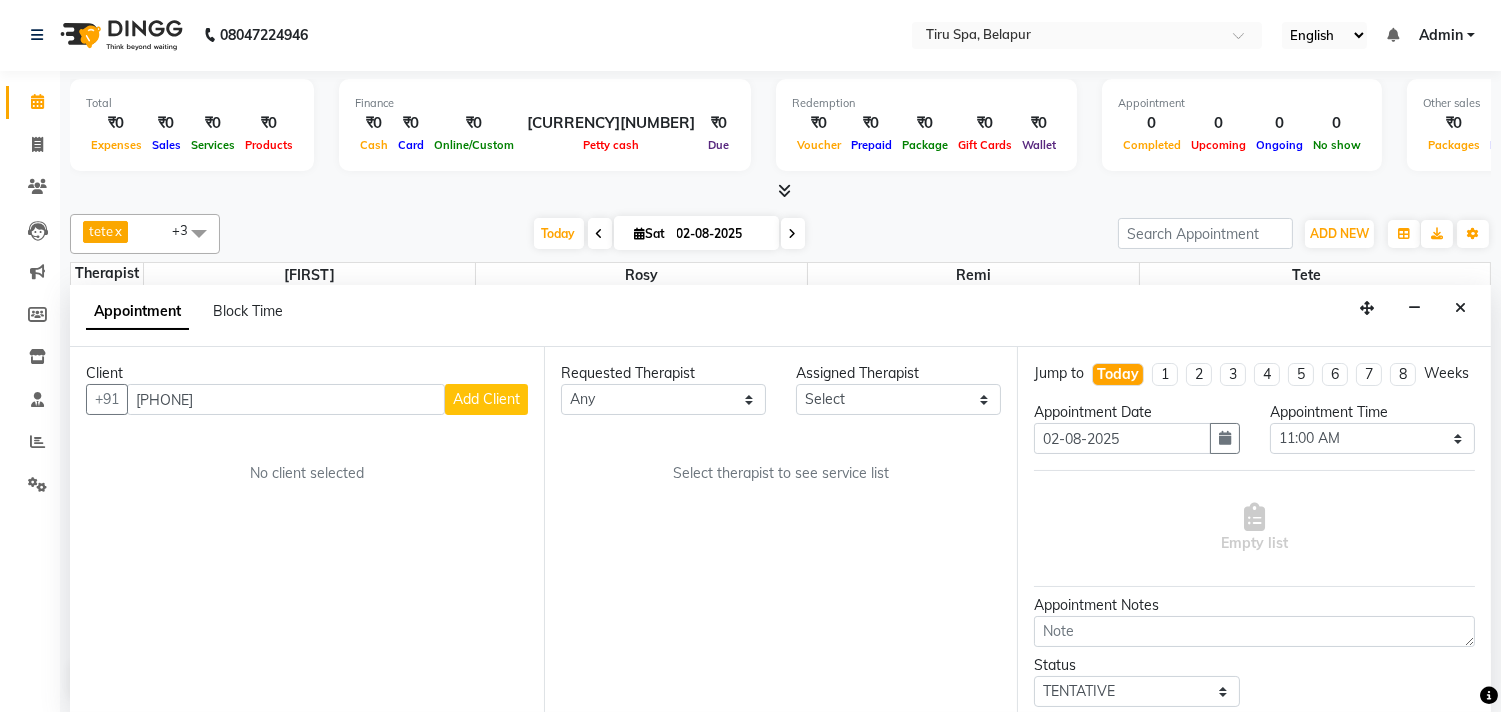 click on "Add Client" at bounding box center (486, 399) 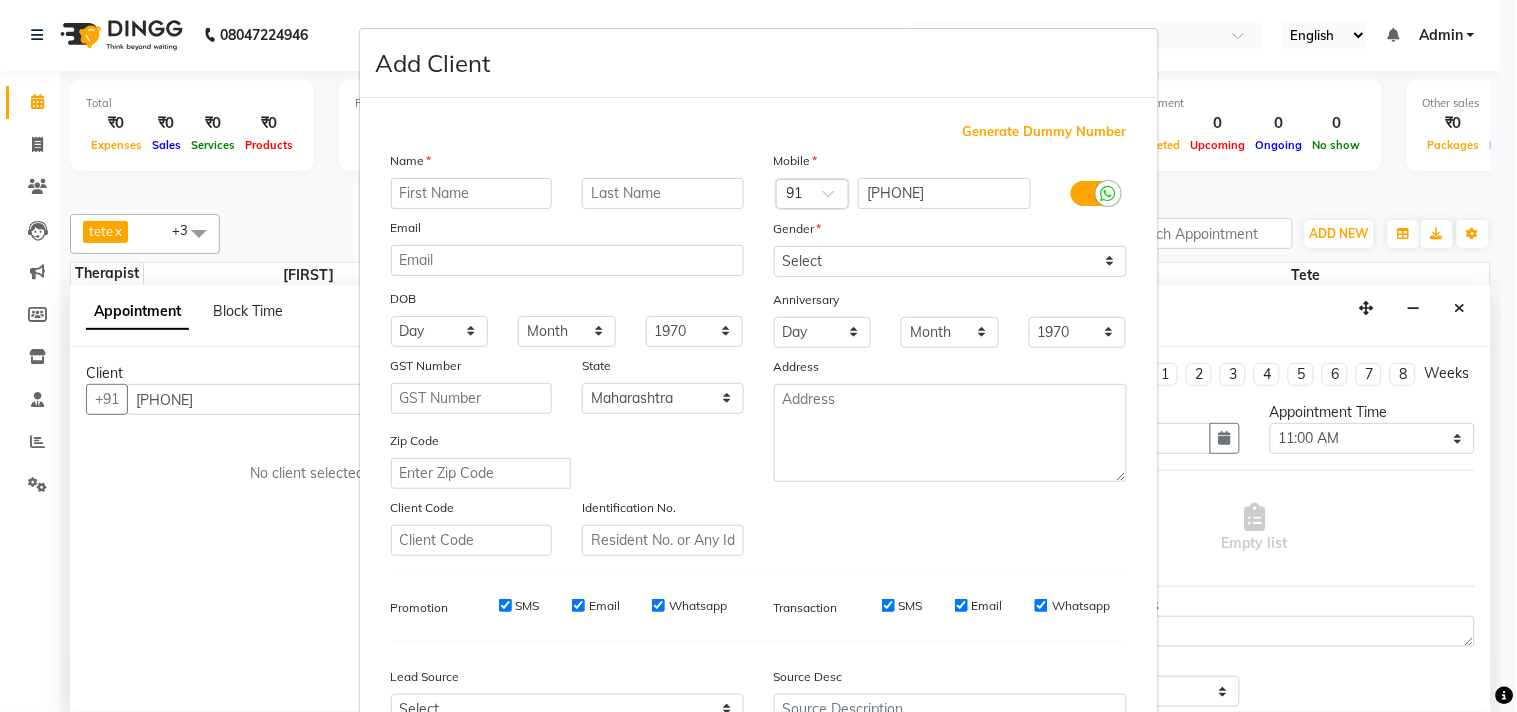 click at bounding box center [472, 193] 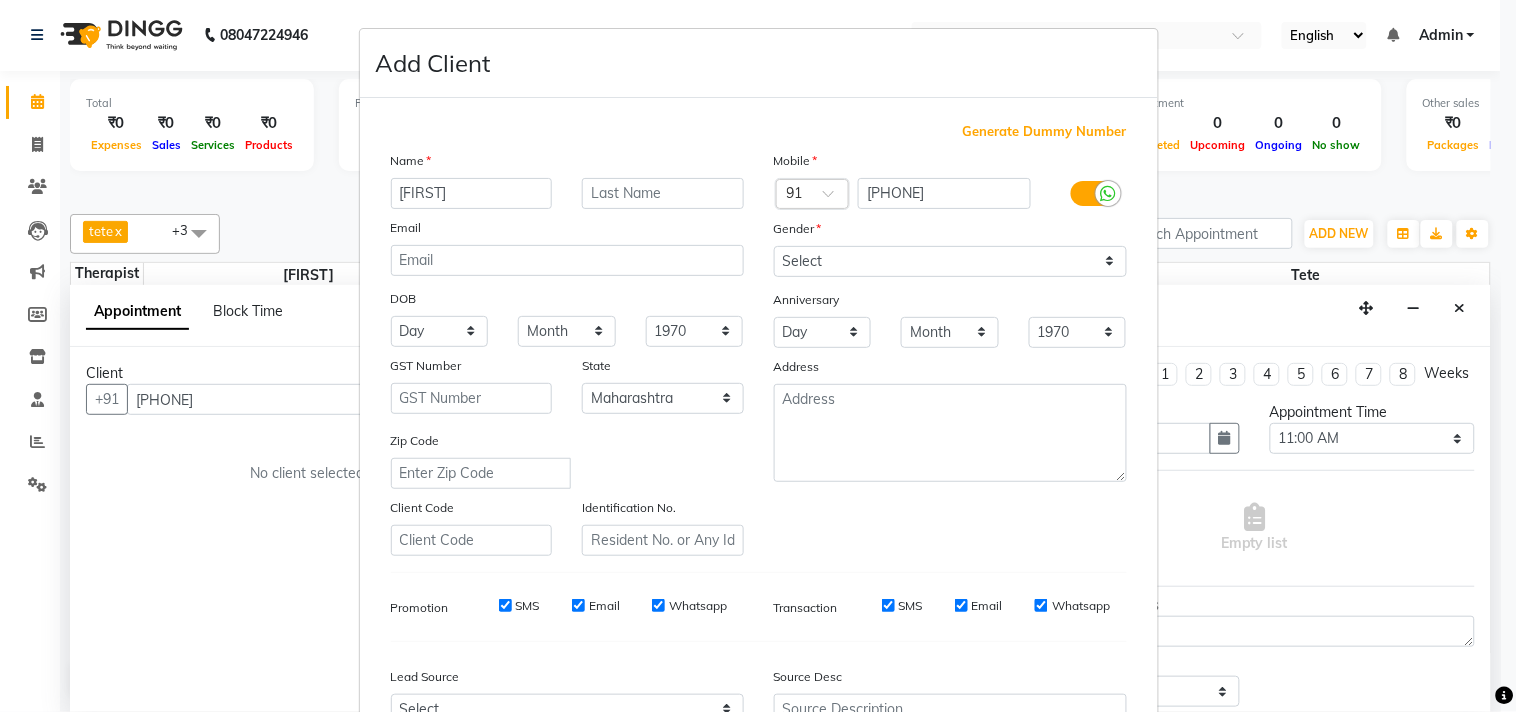 type on "[LAST]" 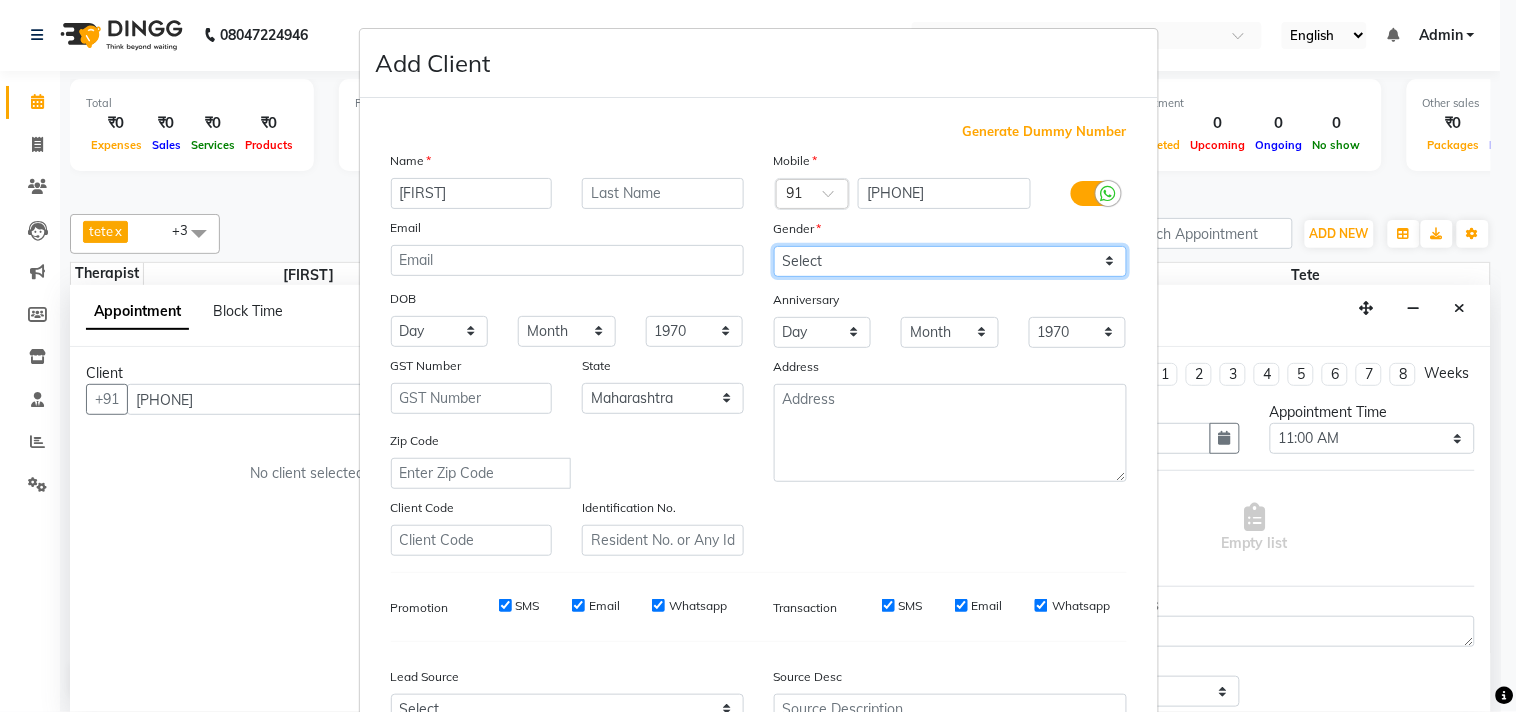 click on "Select Male Female Other Prefer Not To Say" at bounding box center (950, 261) 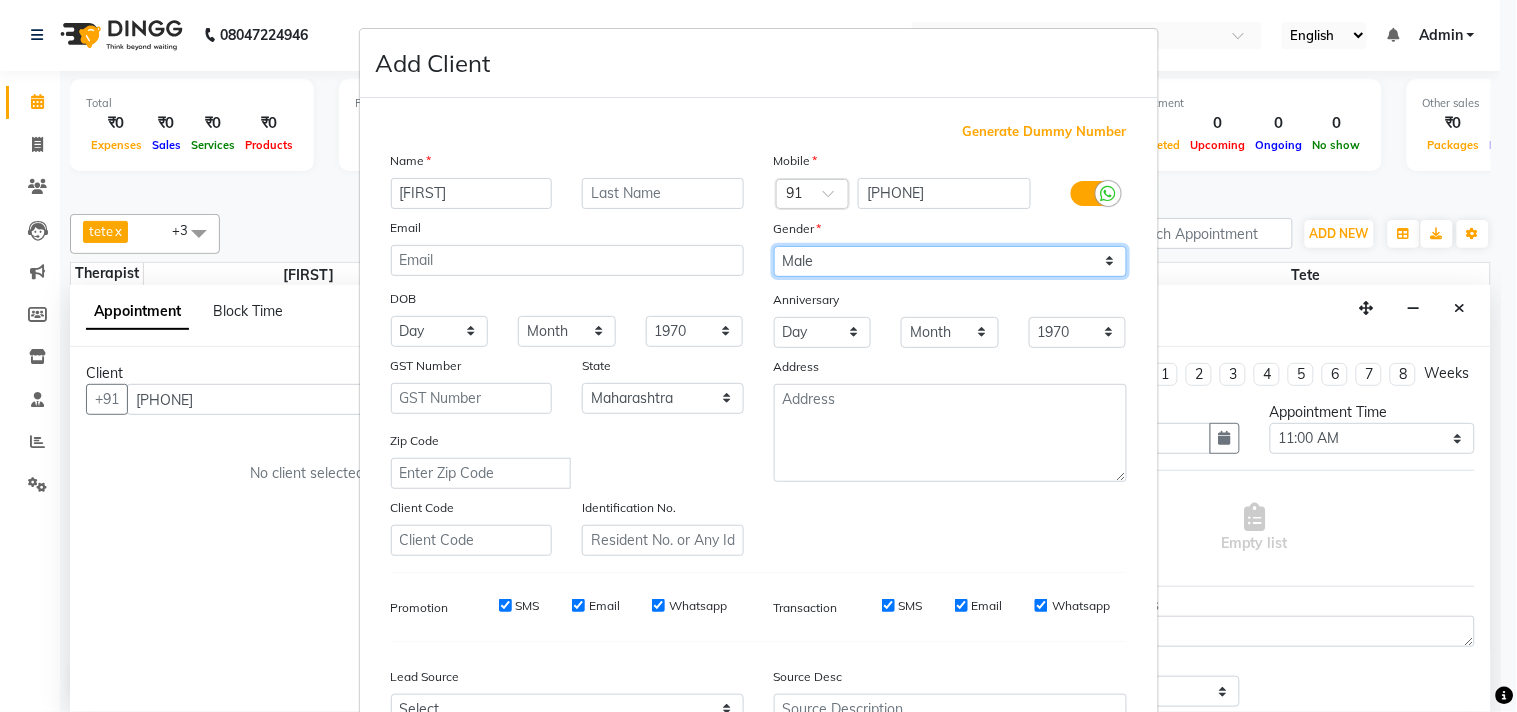 click on "Select Male Female Other Prefer Not To Say" at bounding box center [950, 261] 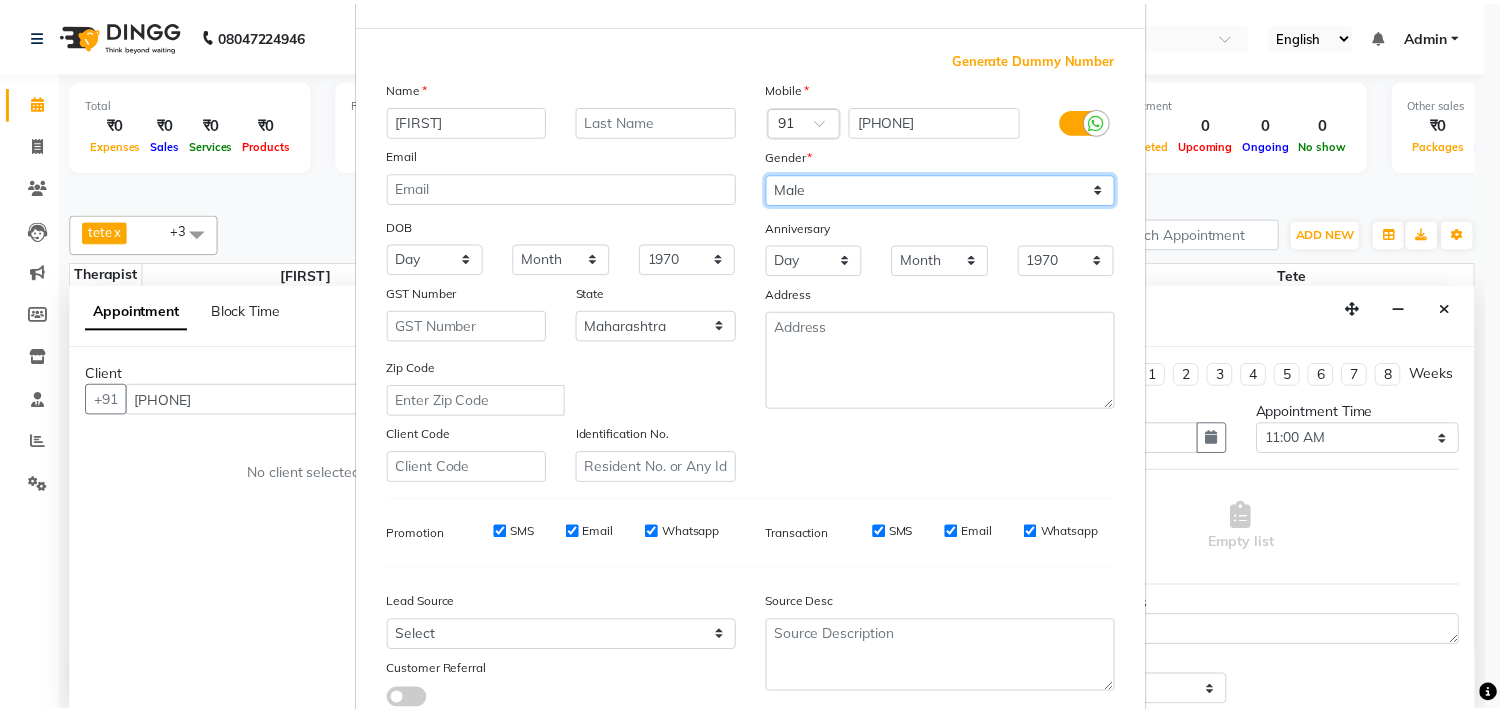 scroll, scrollTop: 212, scrollLeft: 0, axis: vertical 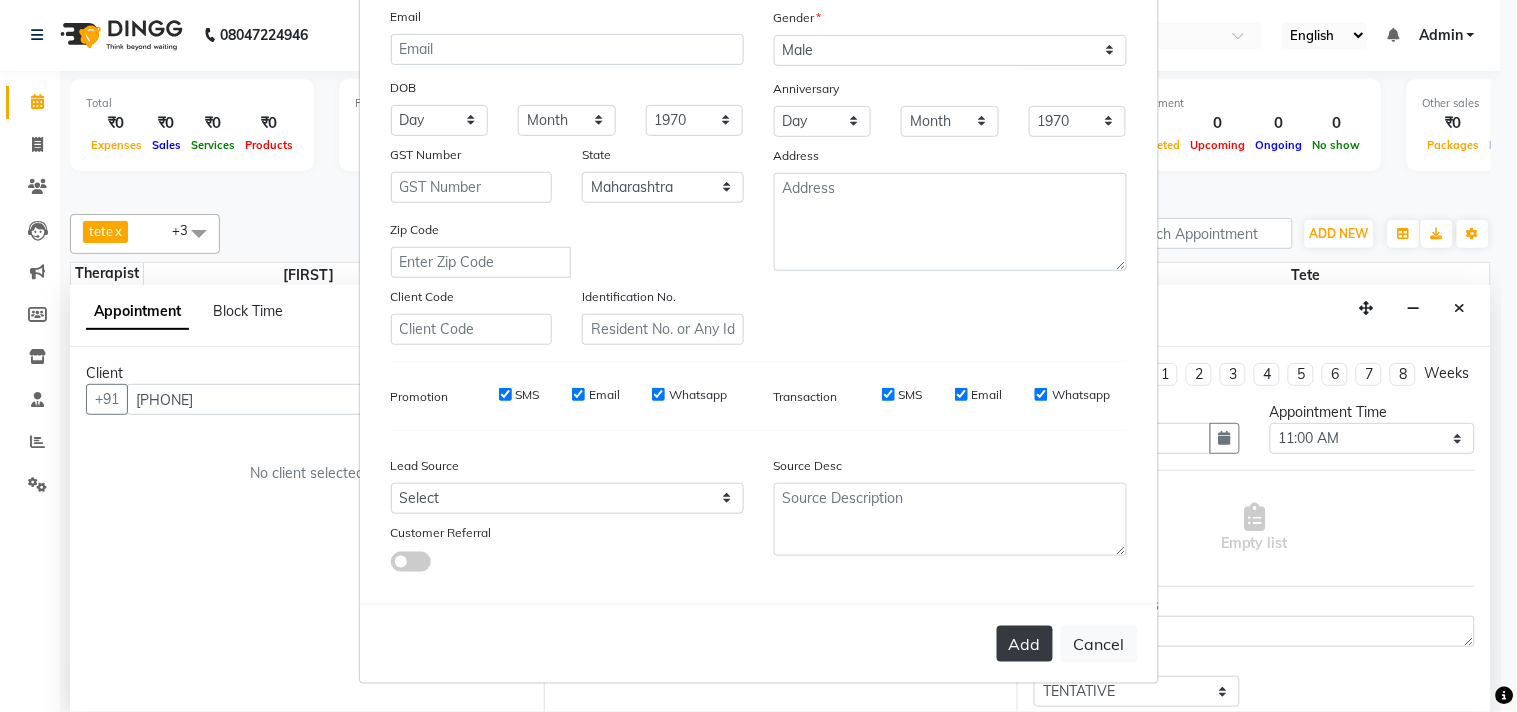click on "Add" at bounding box center [1025, 644] 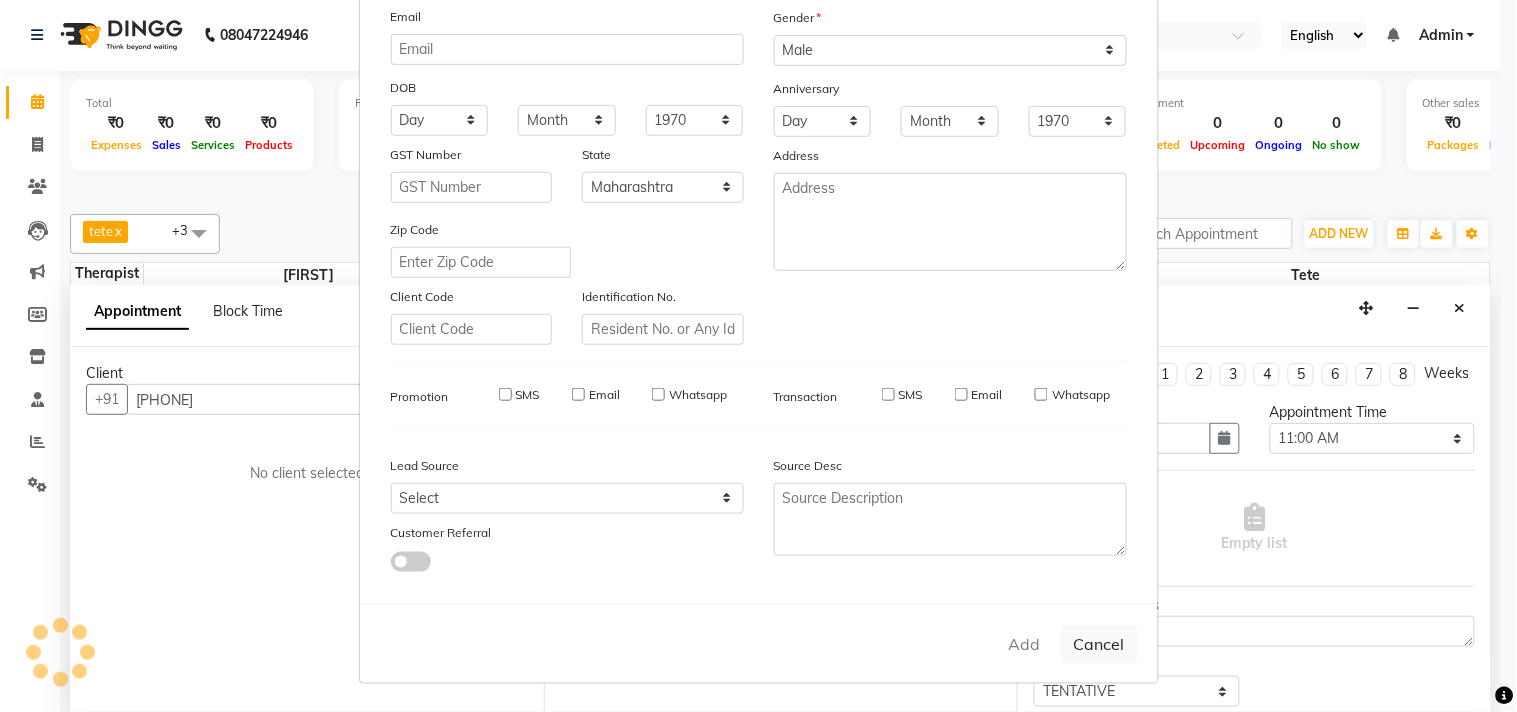type 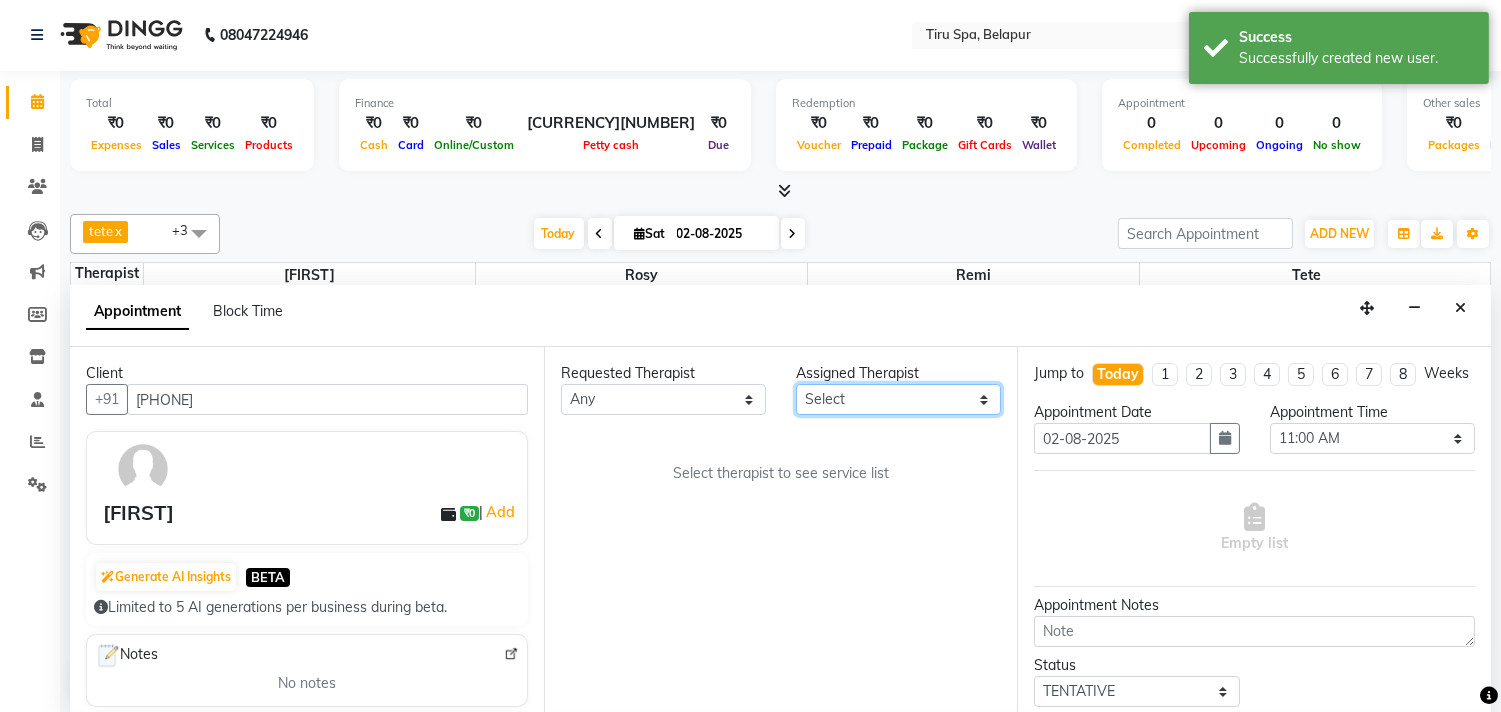 click on "Select judy  MSN remi Rosy  salem stacy tete" at bounding box center [898, 399] 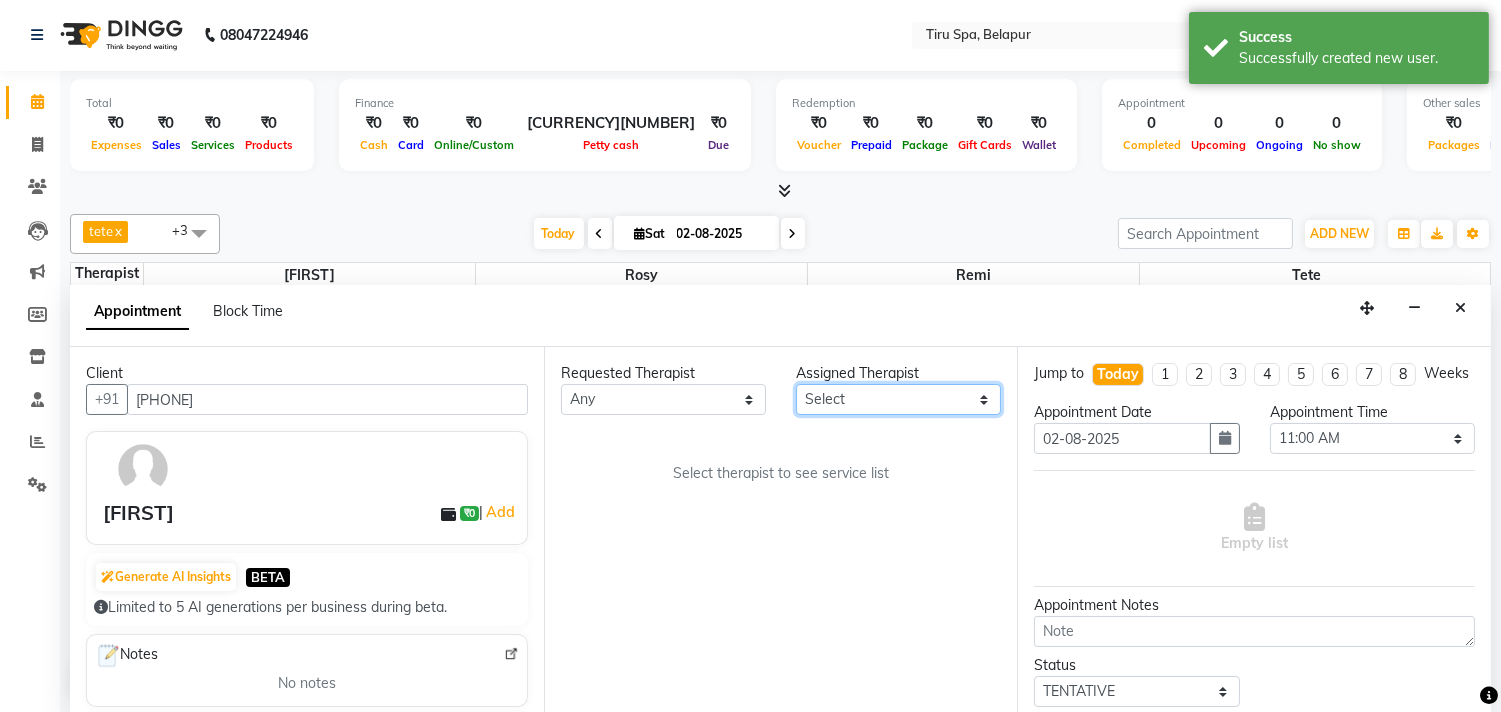 click on "Select judy  MSN remi Rosy  salem stacy tete" at bounding box center [898, 399] 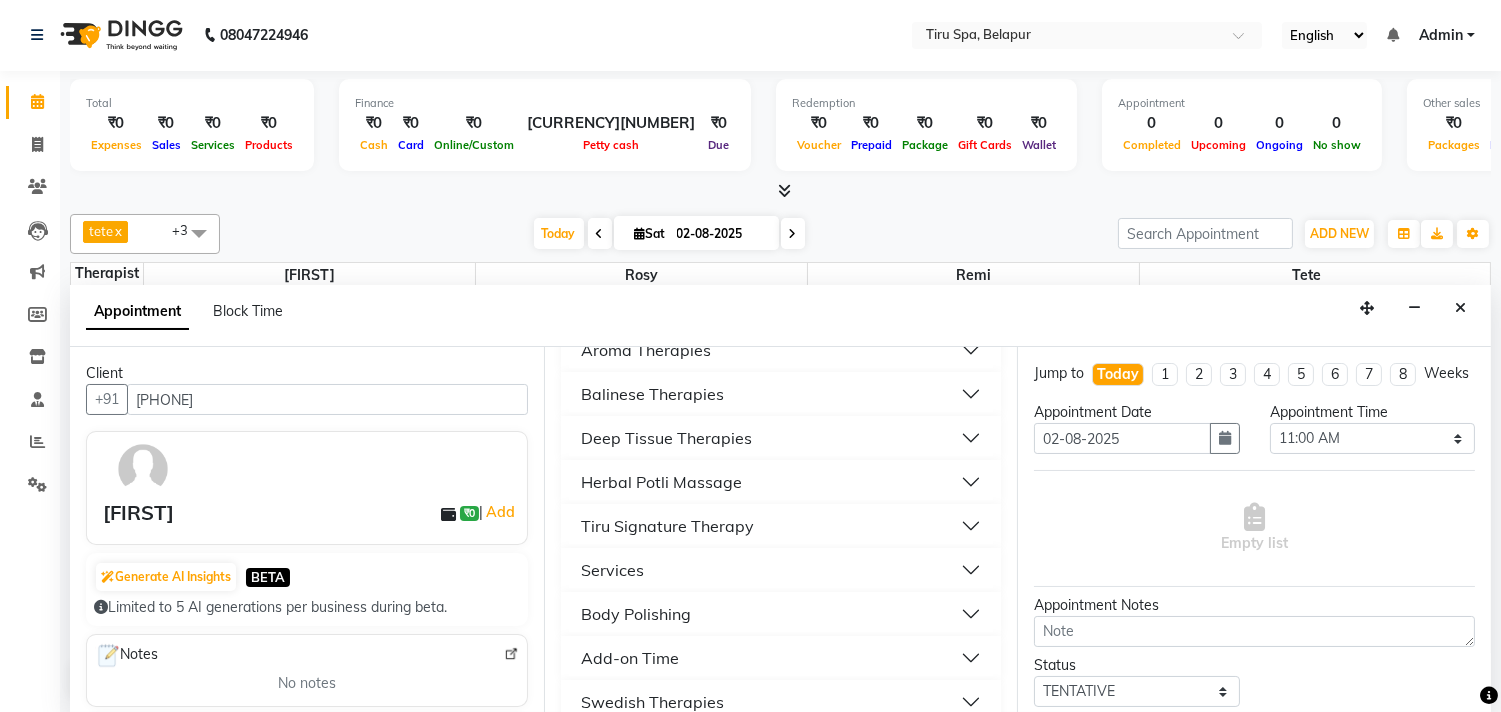 scroll, scrollTop: 294, scrollLeft: 0, axis: vertical 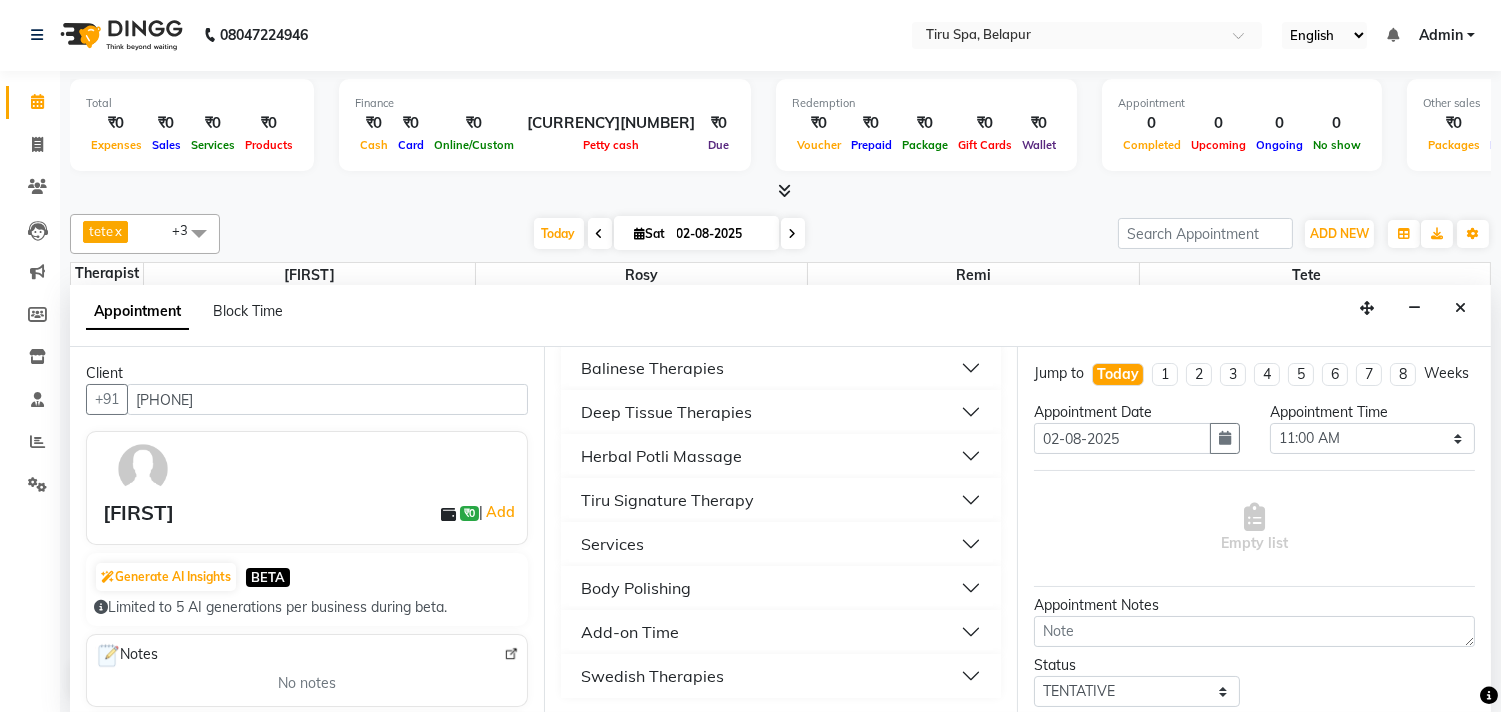 click on "Swedish Therapies" at bounding box center [781, 676] 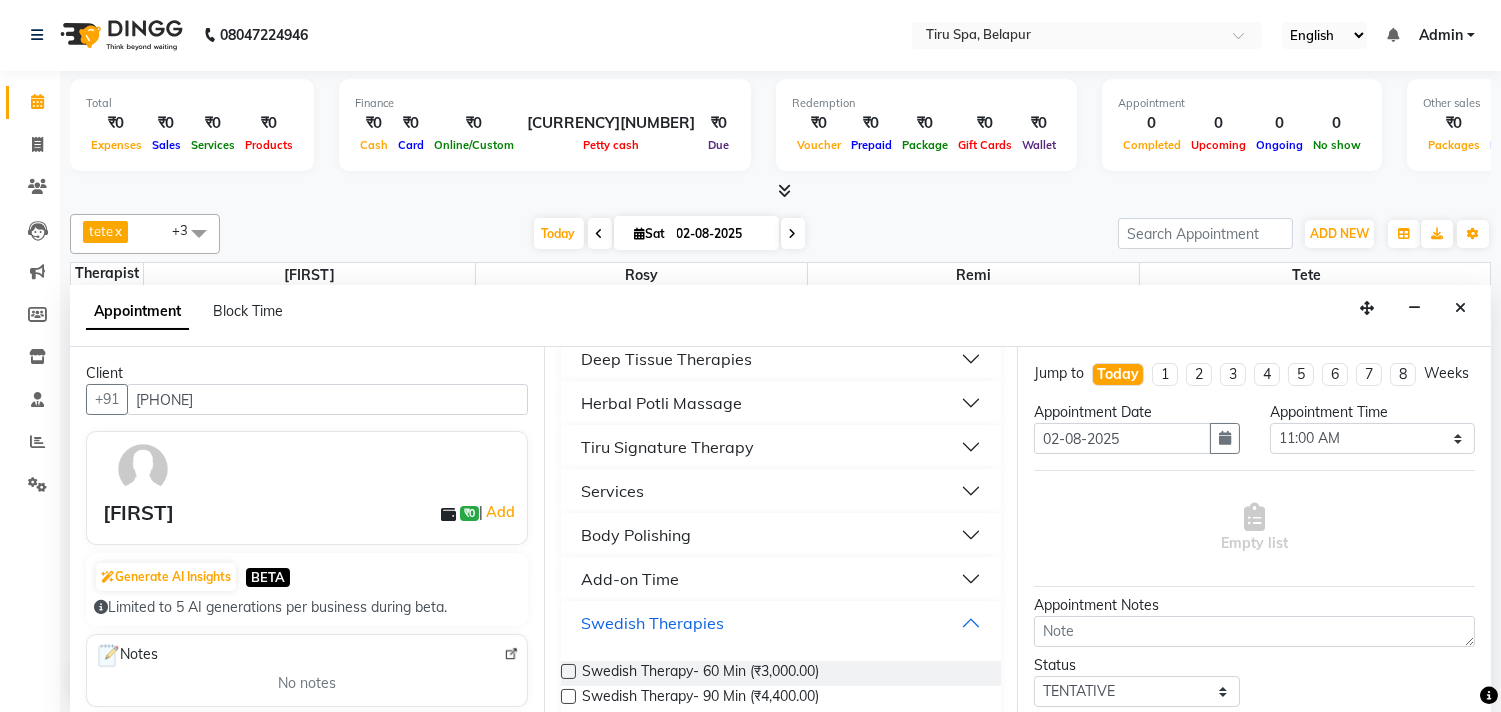 scroll, scrollTop: 376, scrollLeft: 0, axis: vertical 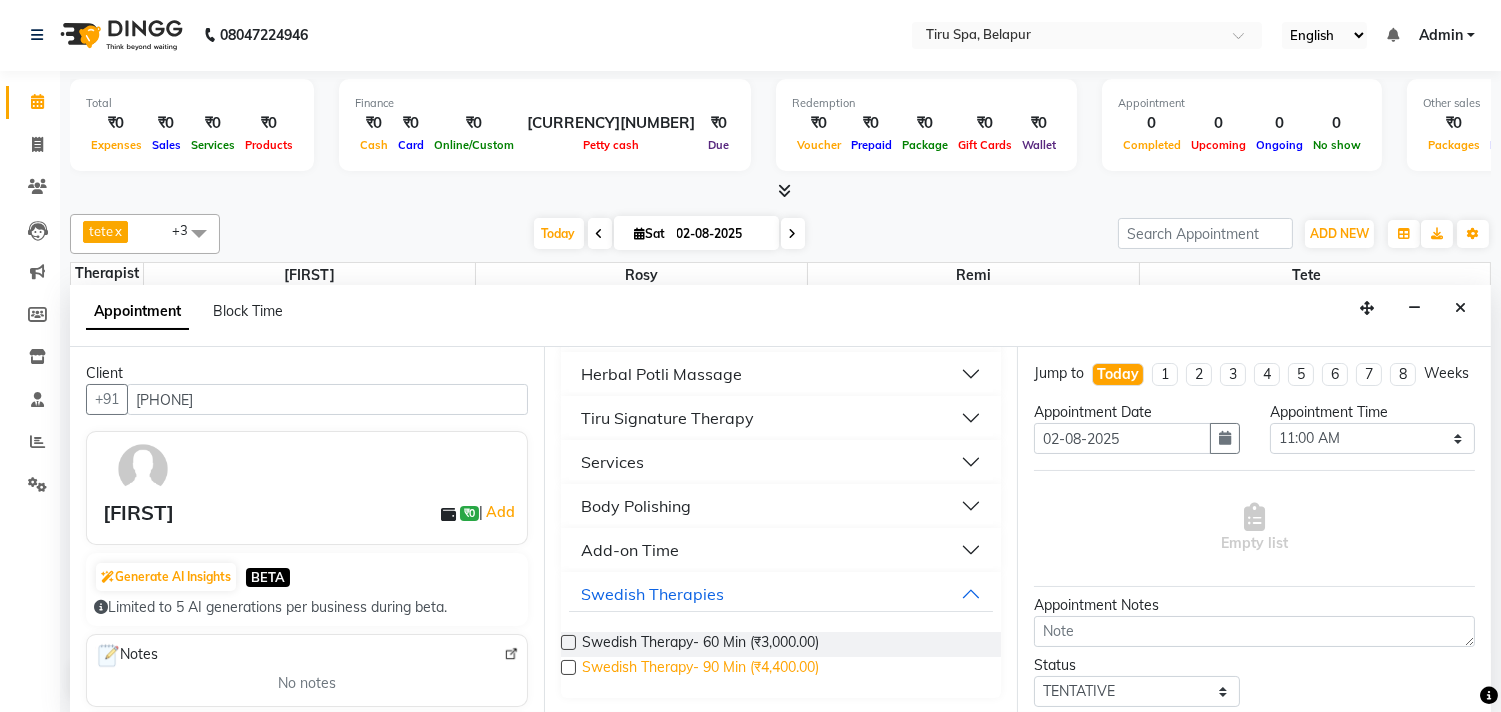 click on "Swedish Therapy- 90 Min (₹4,400.00)" at bounding box center [700, 669] 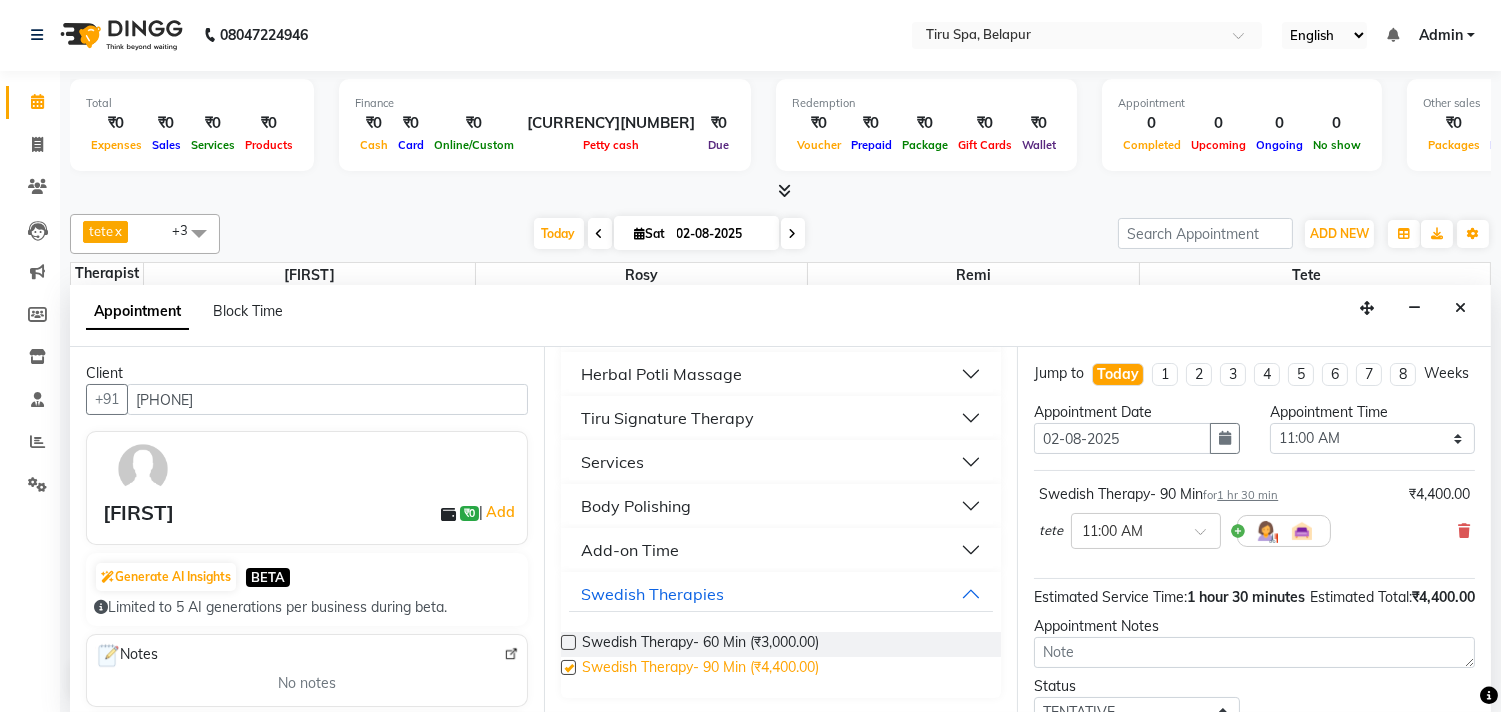 checkbox on "false" 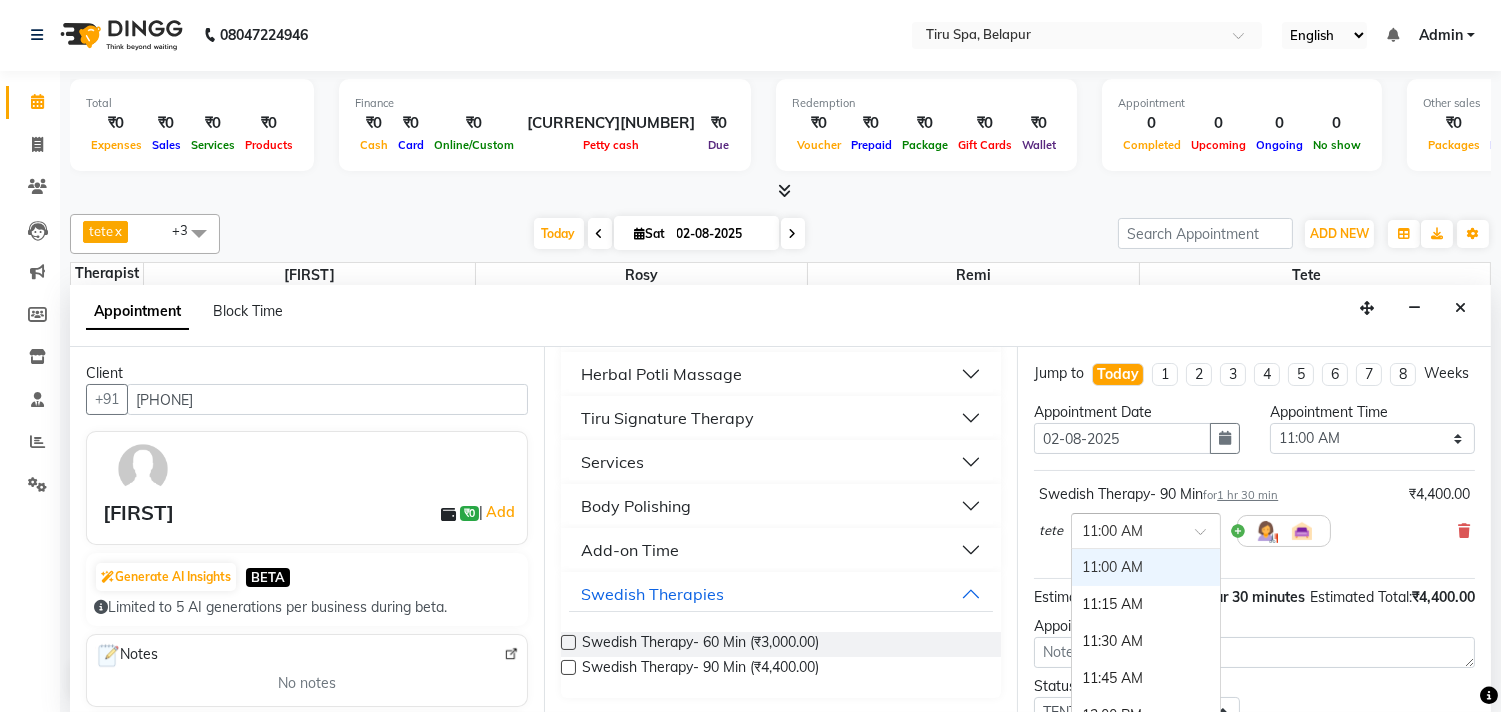 click at bounding box center [1146, 529] 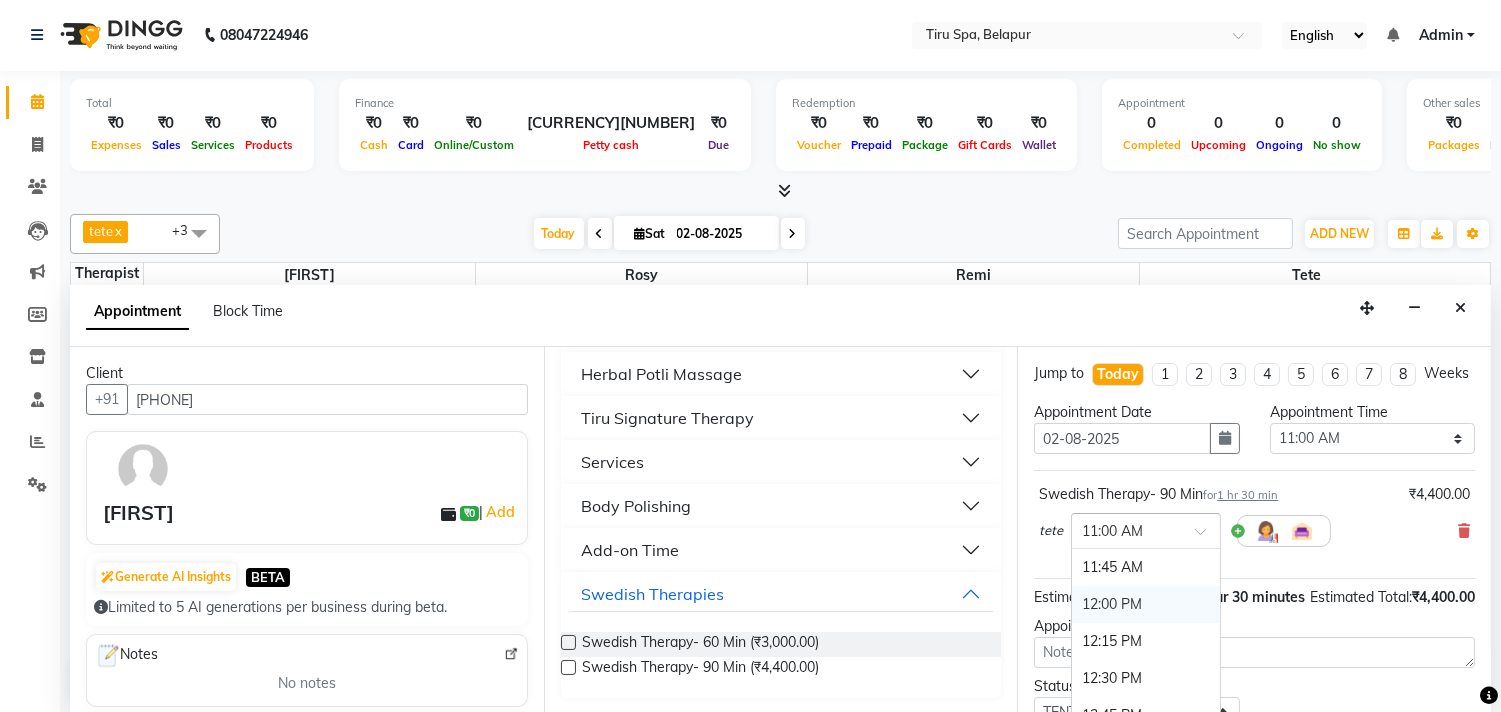 scroll, scrollTop: 222, scrollLeft: 0, axis: vertical 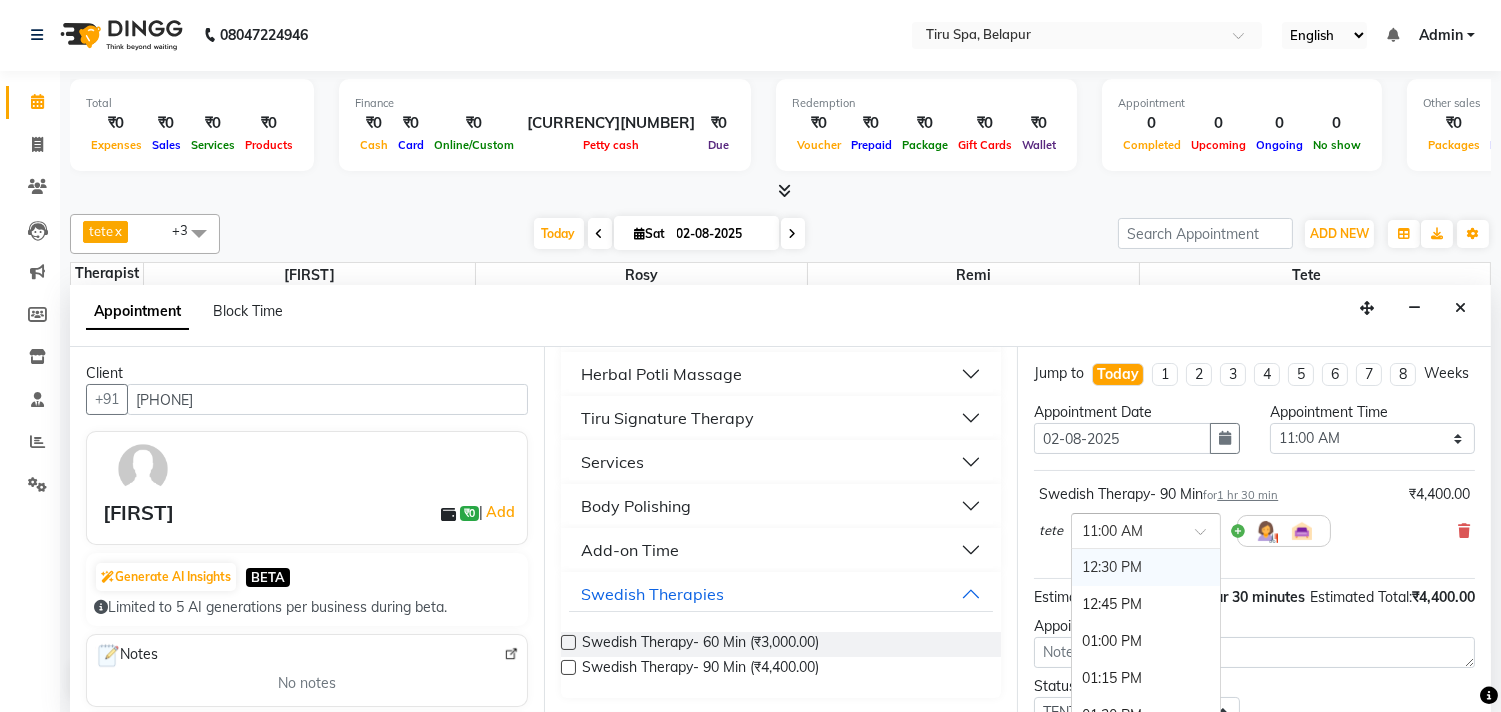 click on "12:30 PM" at bounding box center [1146, 567] 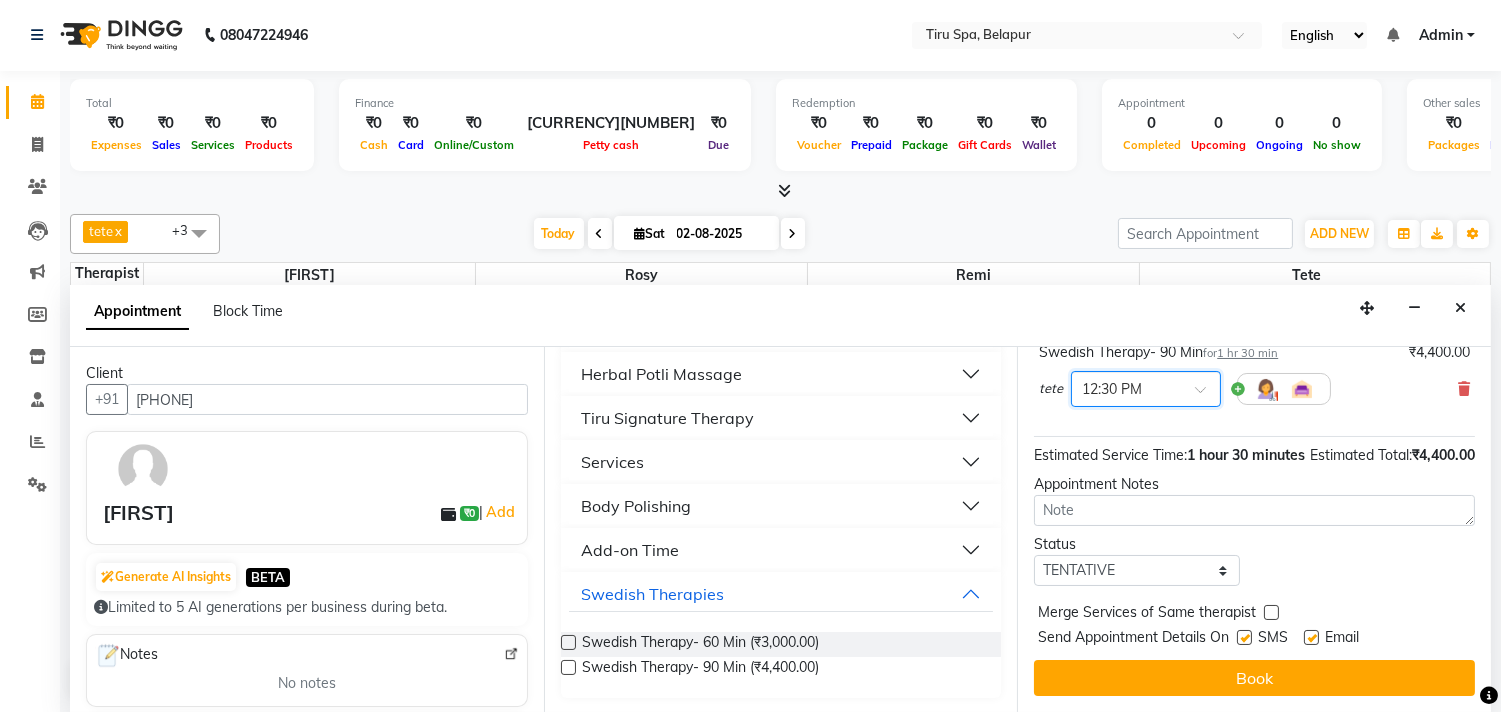 scroll, scrollTop: 181, scrollLeft: 0, axis: vertical 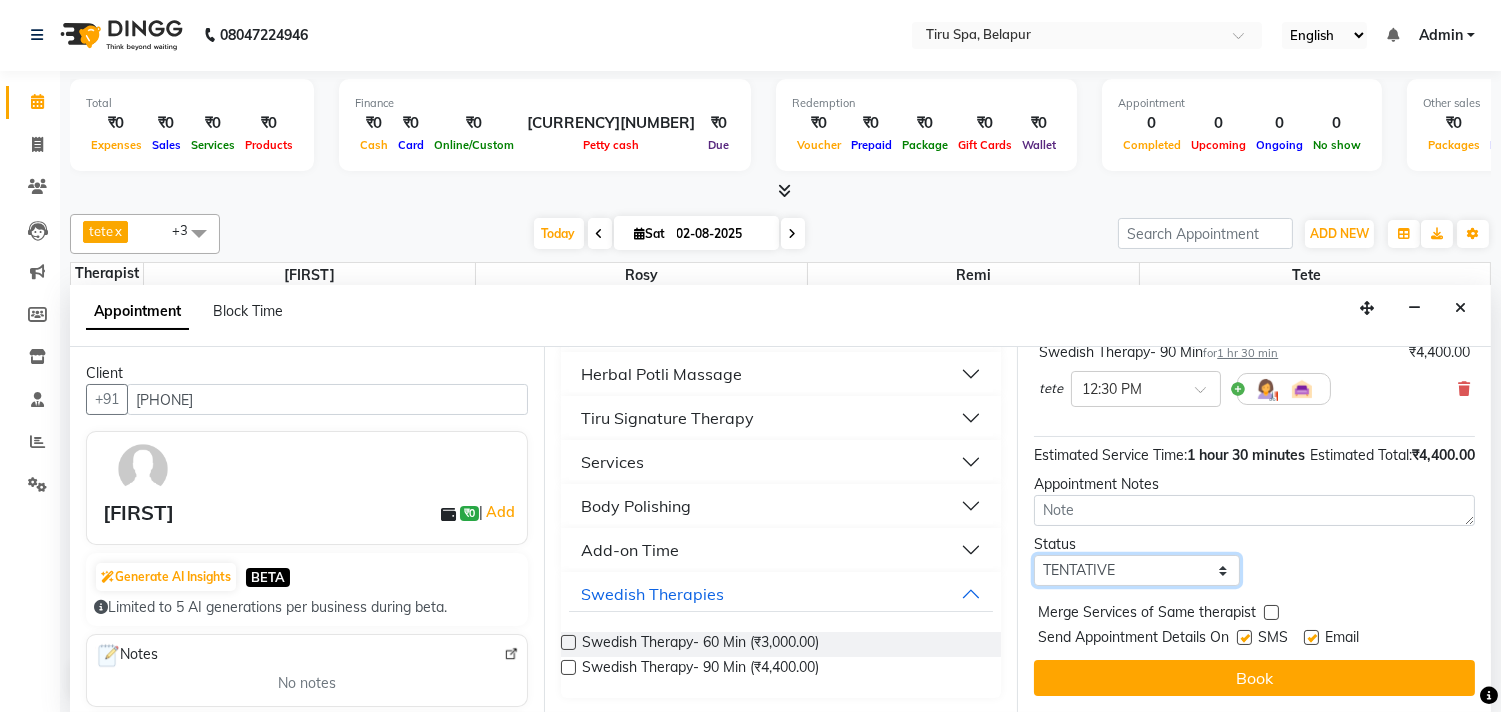 click on "Select TENTATIVE CONFIRM CHECK-IN UPCOMING" at bounding box center [1136, 570] 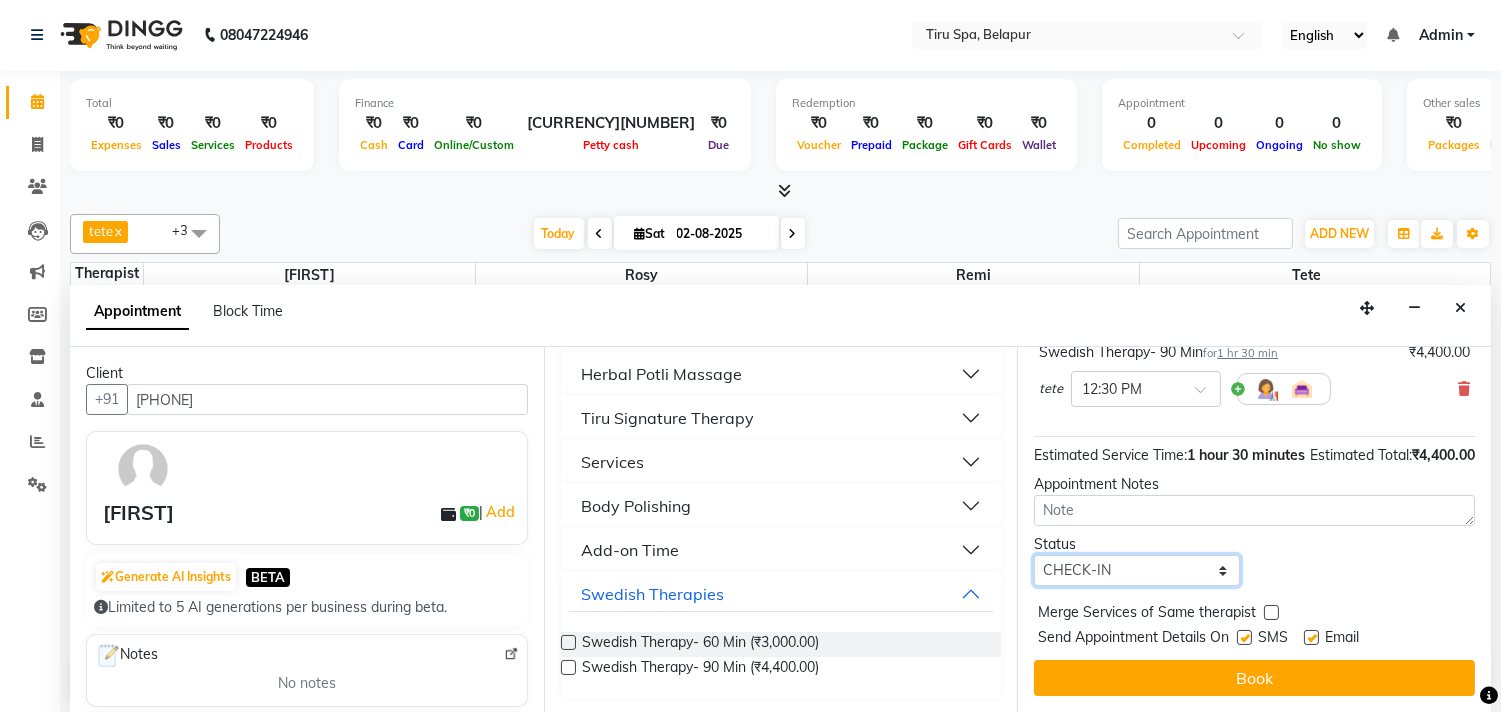 click on "Select TENTATIVE CONFIRM CHECK-IN UPCOMING" at bounding box center (1136, 570) 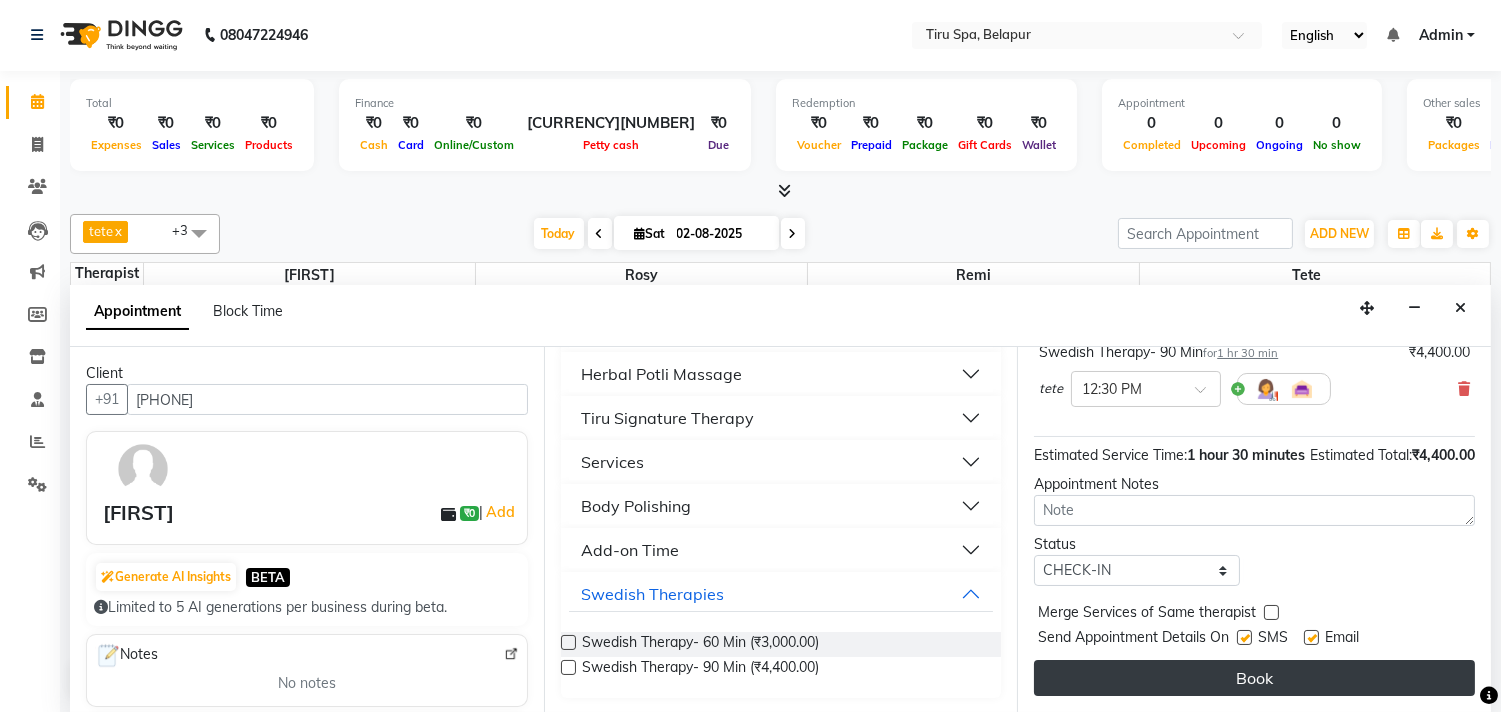 click on "Book" at bounding box center (1254, 678) 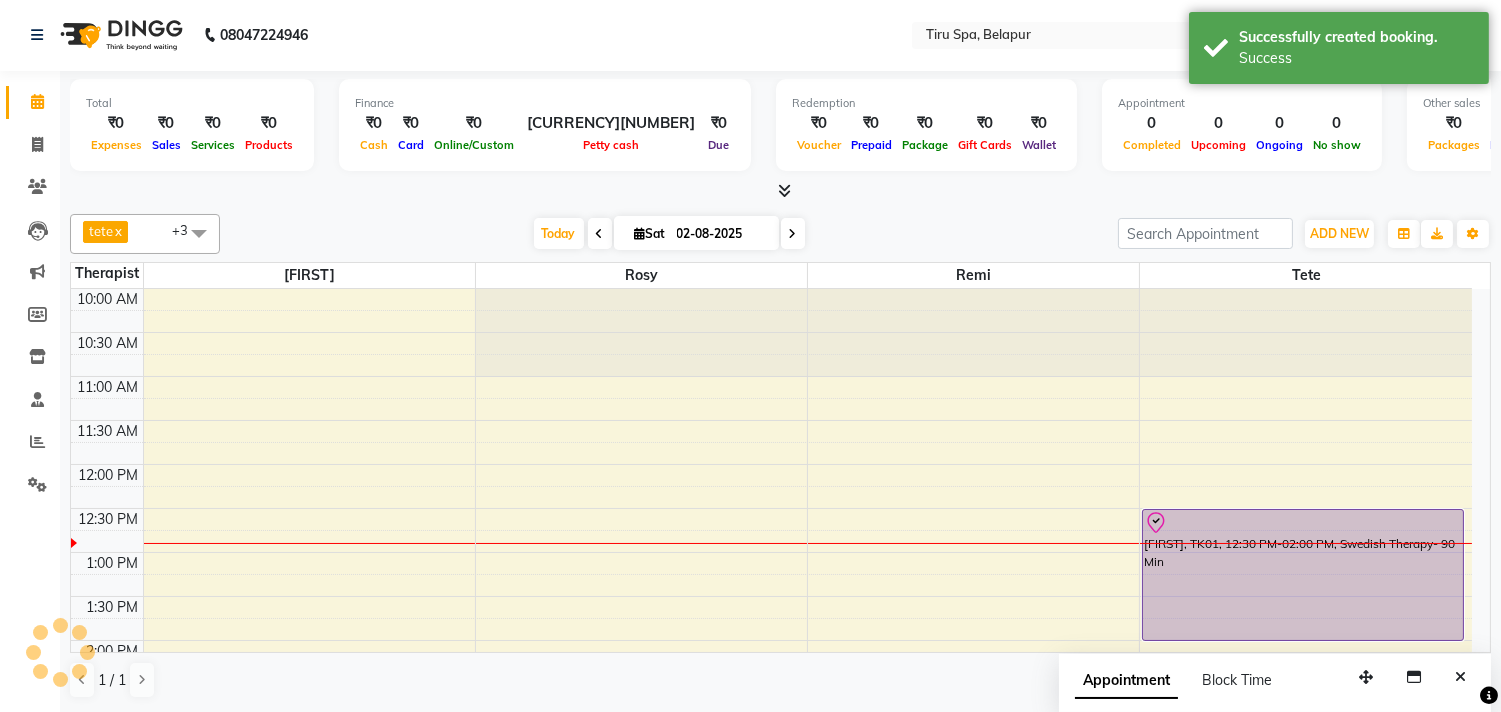 scroll, scrollTop: 0, scrollLeft: 0, axis: both 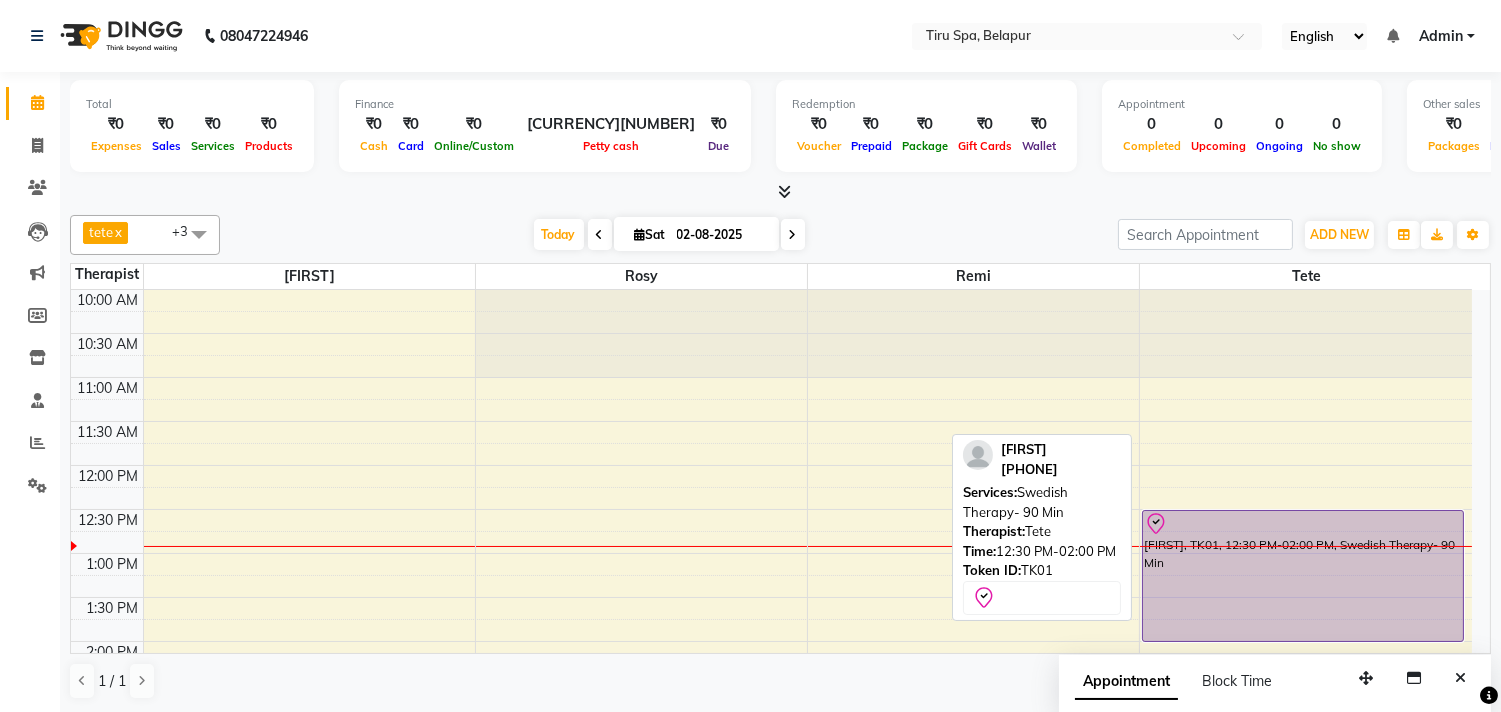 click on "[LAST], [ALPHANUMERIC], [TIME]-[TIME], [SERVICE]" at bounding box center [1302, 576] 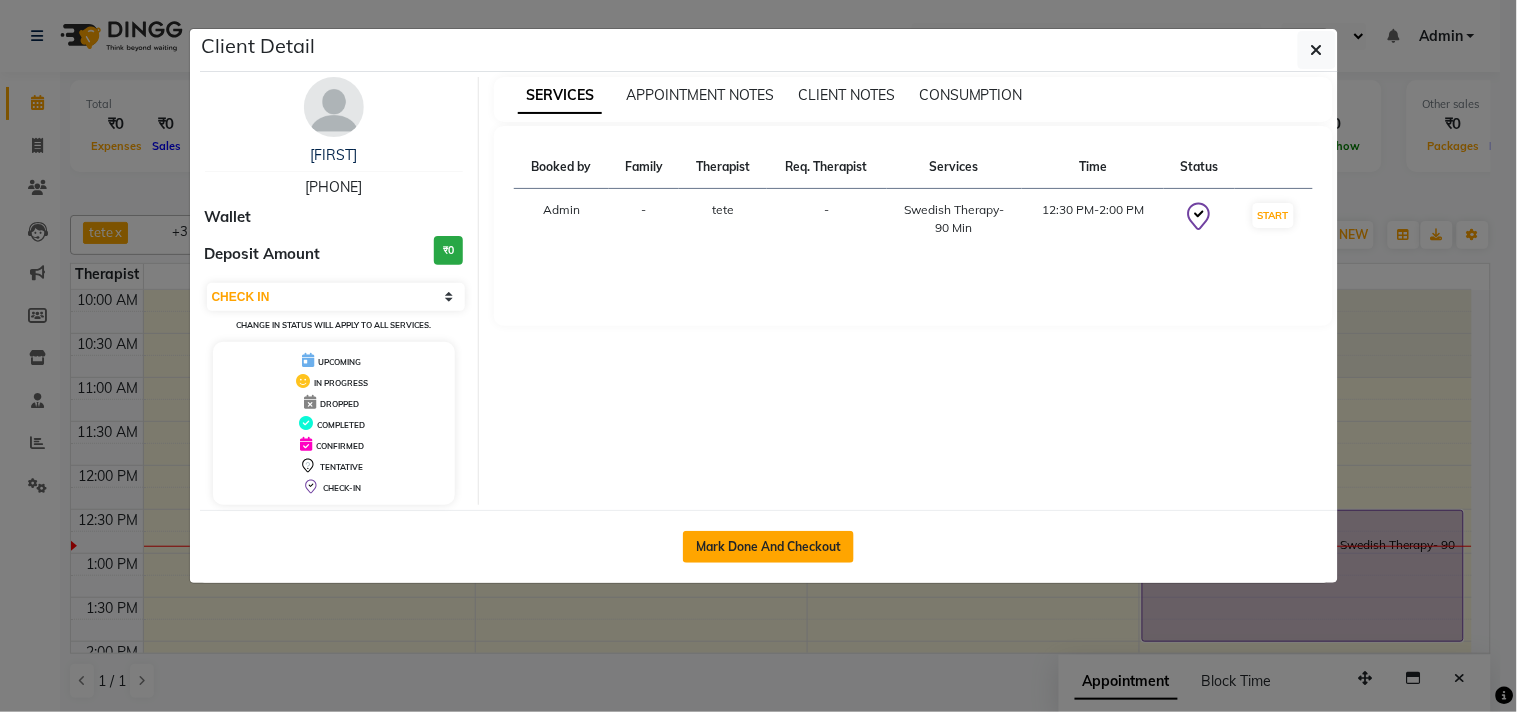 click on "Mark Done And Checkout" 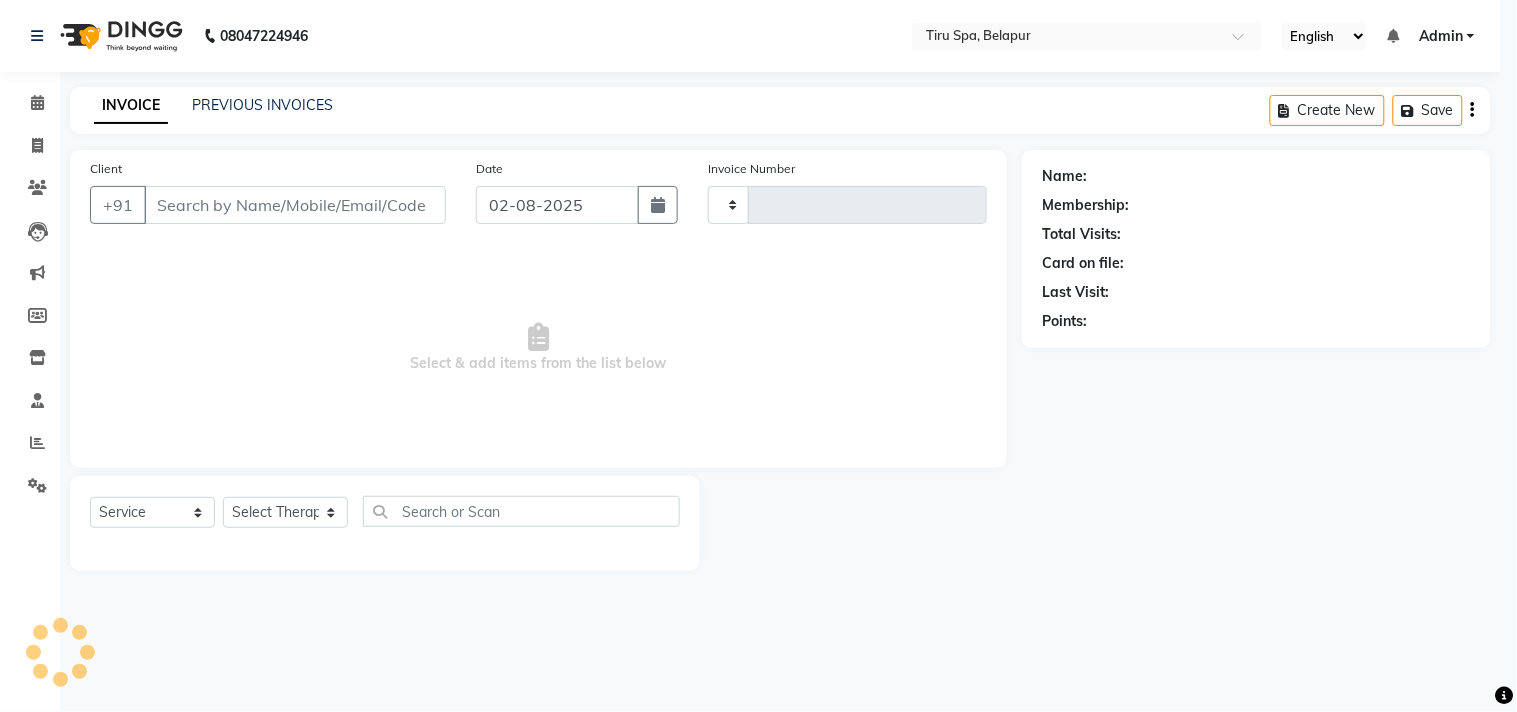 type on "0291" 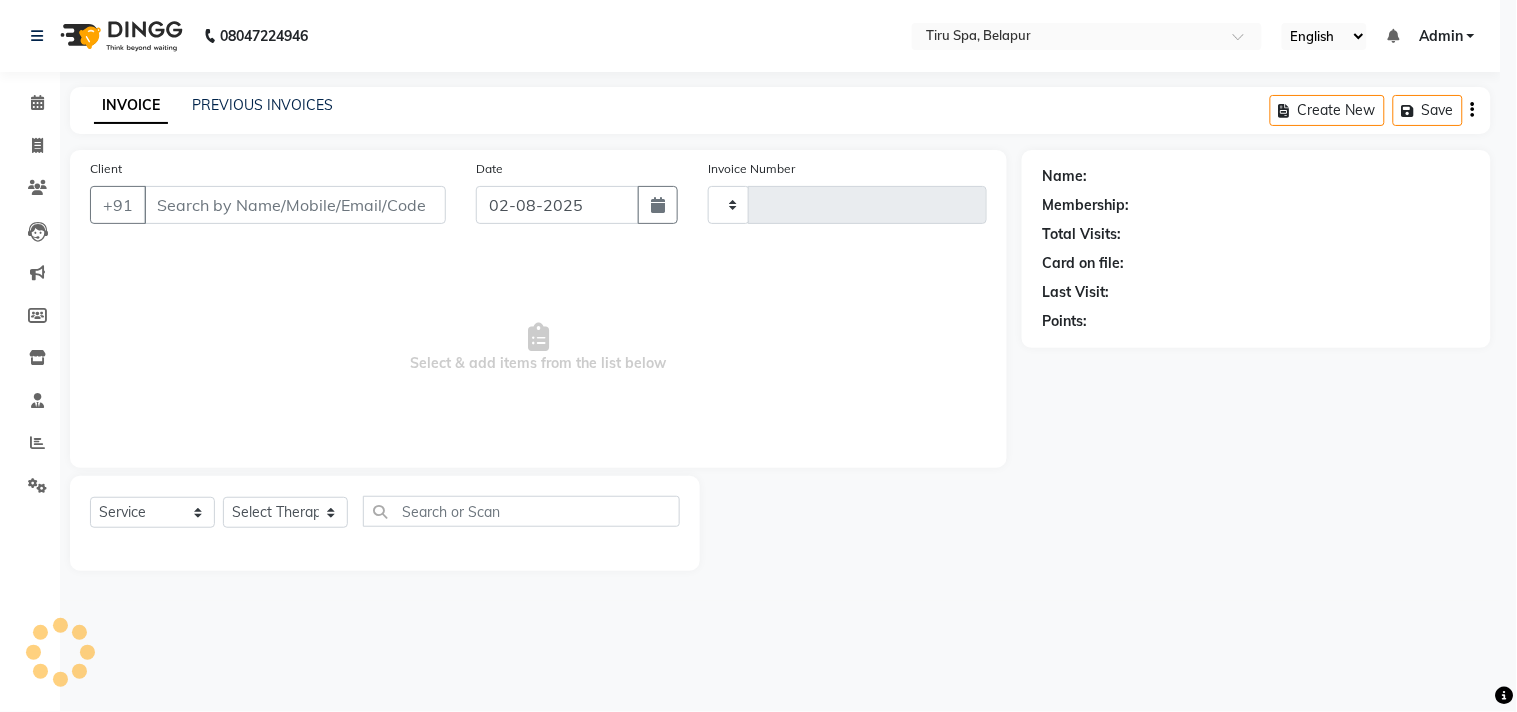 select on "722" 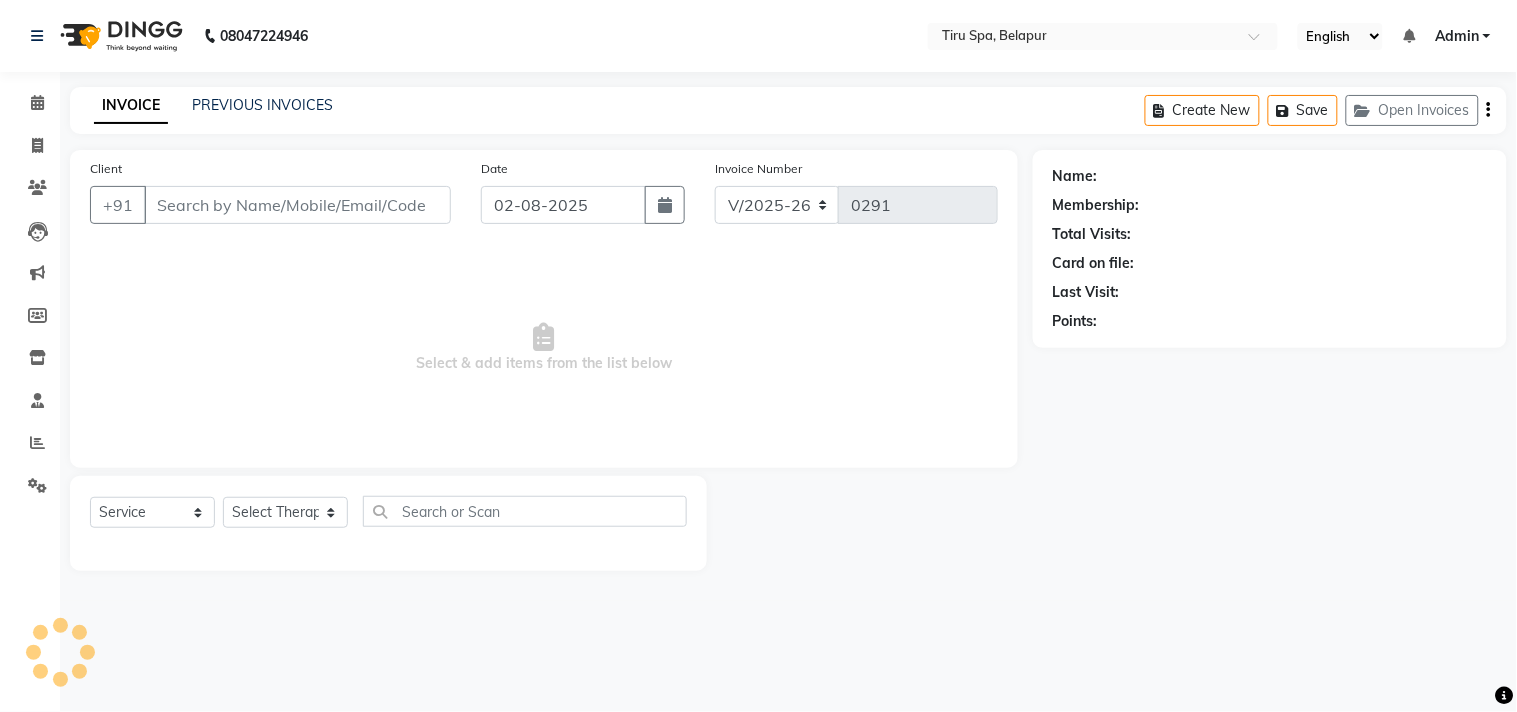 type on "[PHONE]" 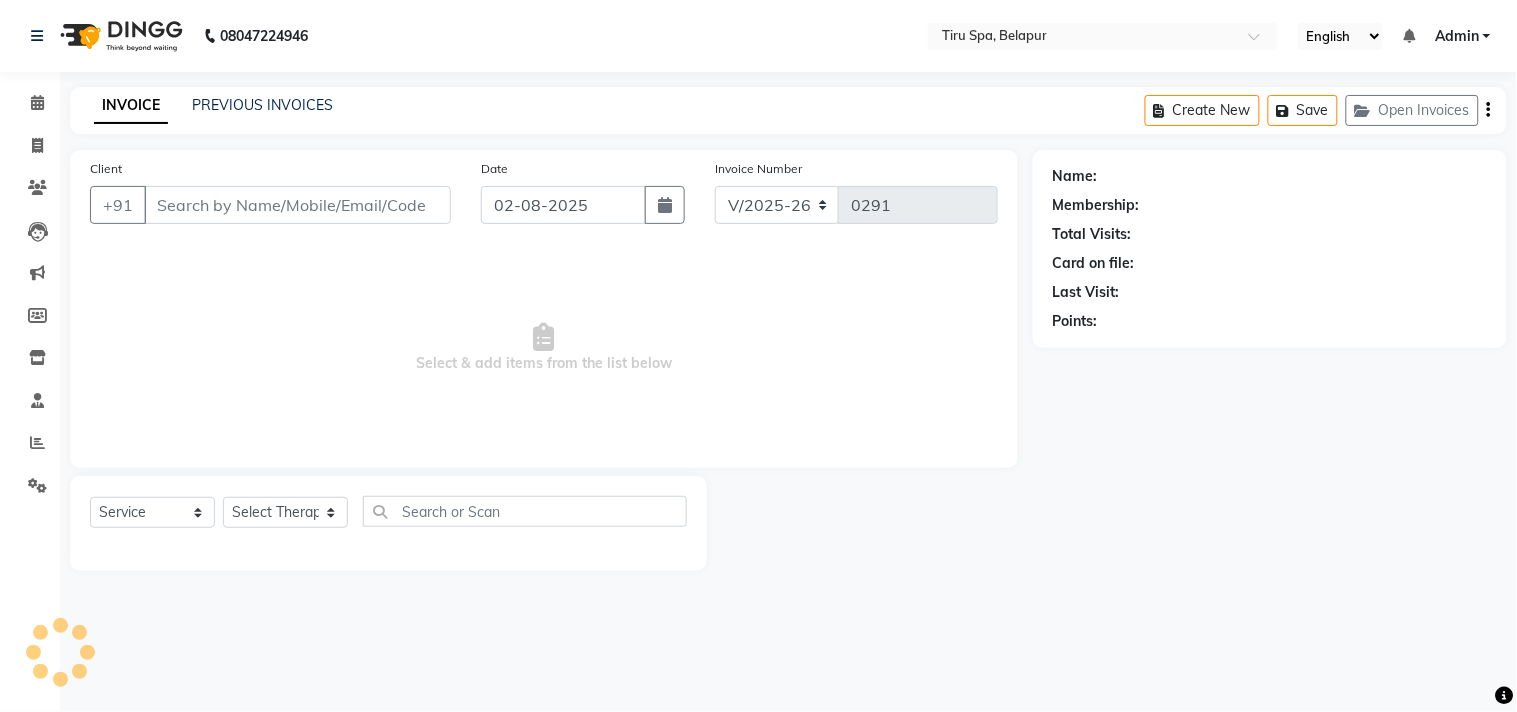 select on "69855" 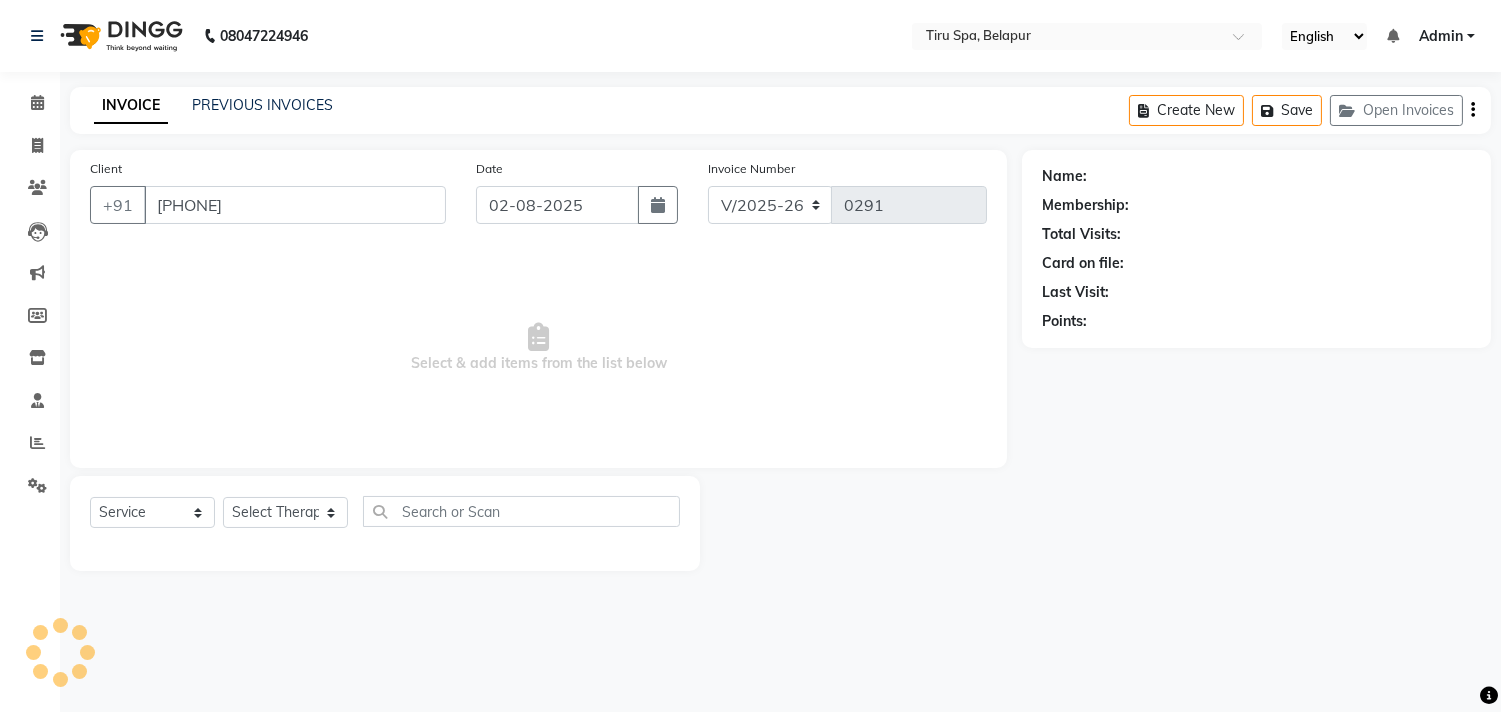 select on "1: Object" 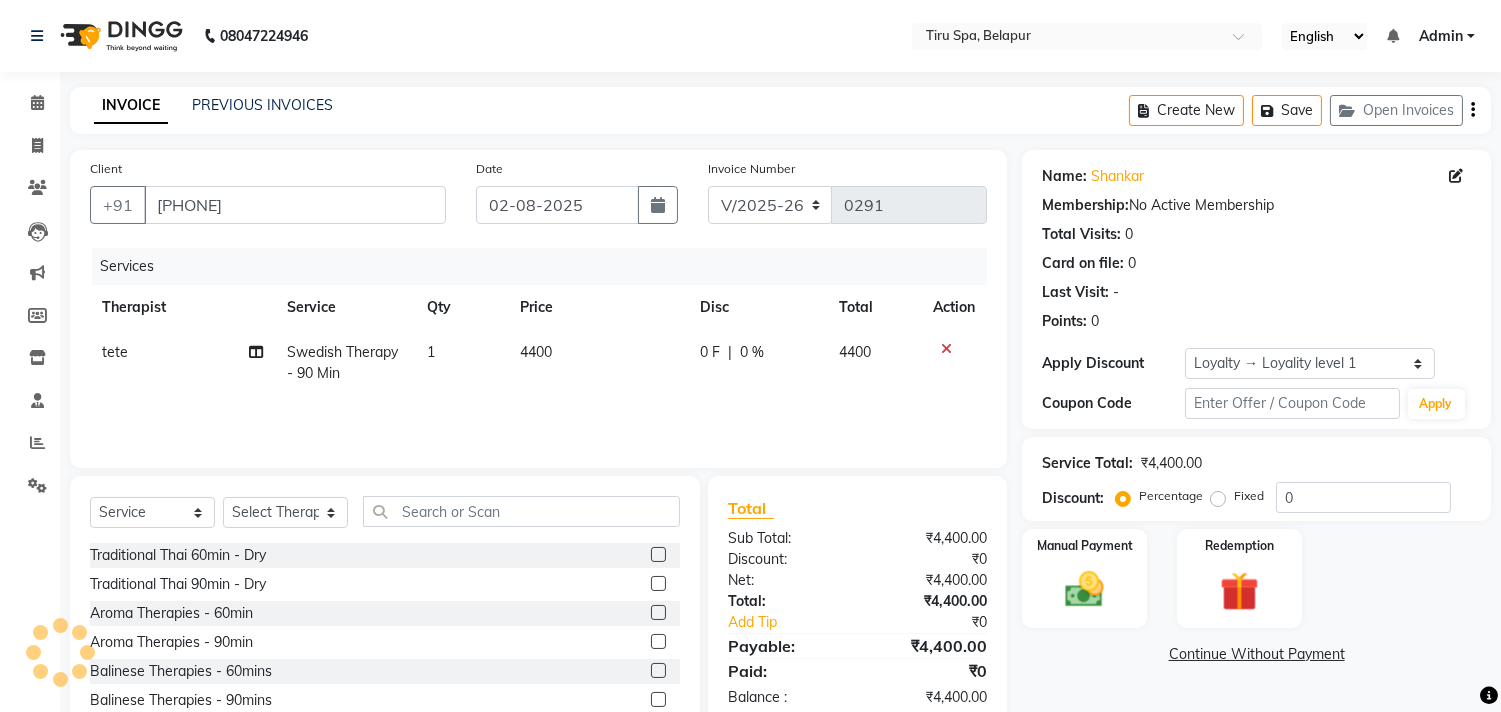 scroll, scrollTop: 88, scrollLeft: 0, axis: vertical 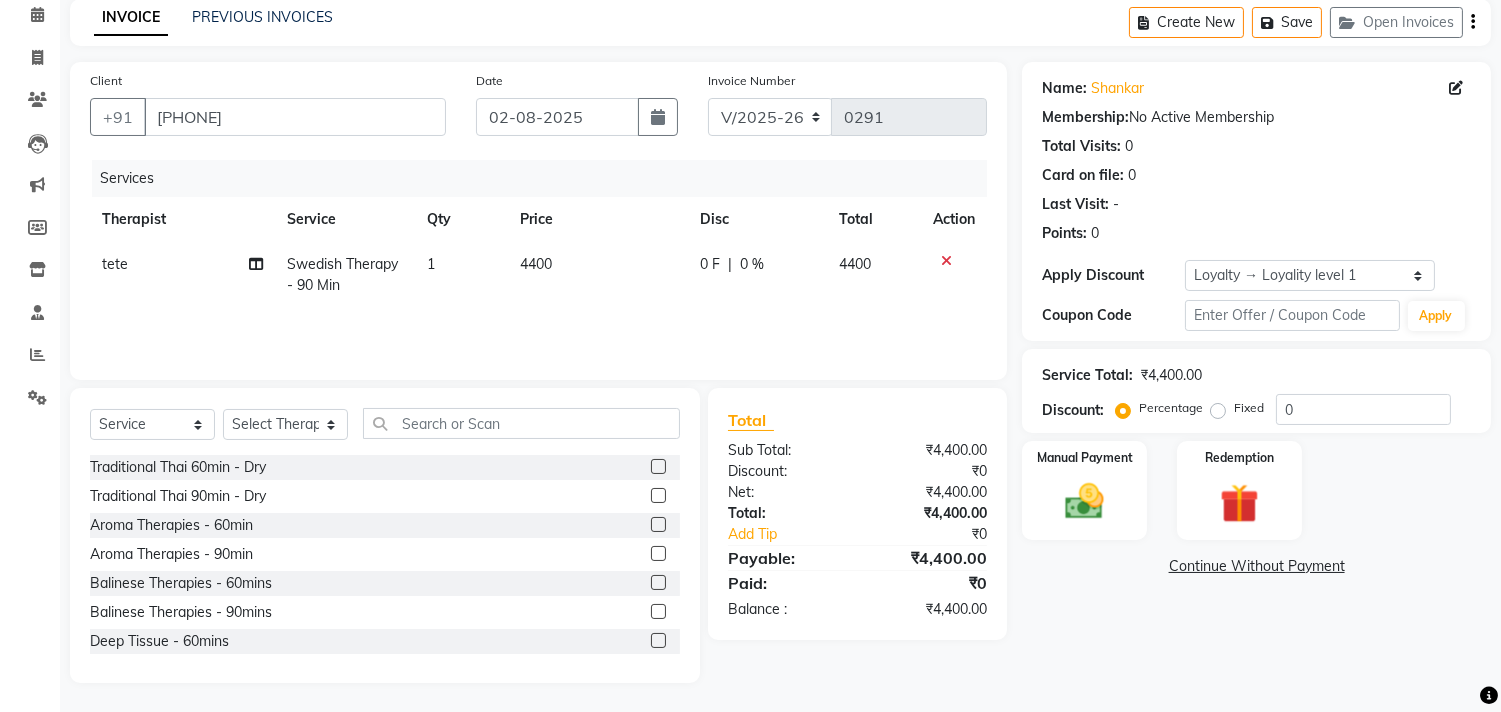 click on "Fixed" 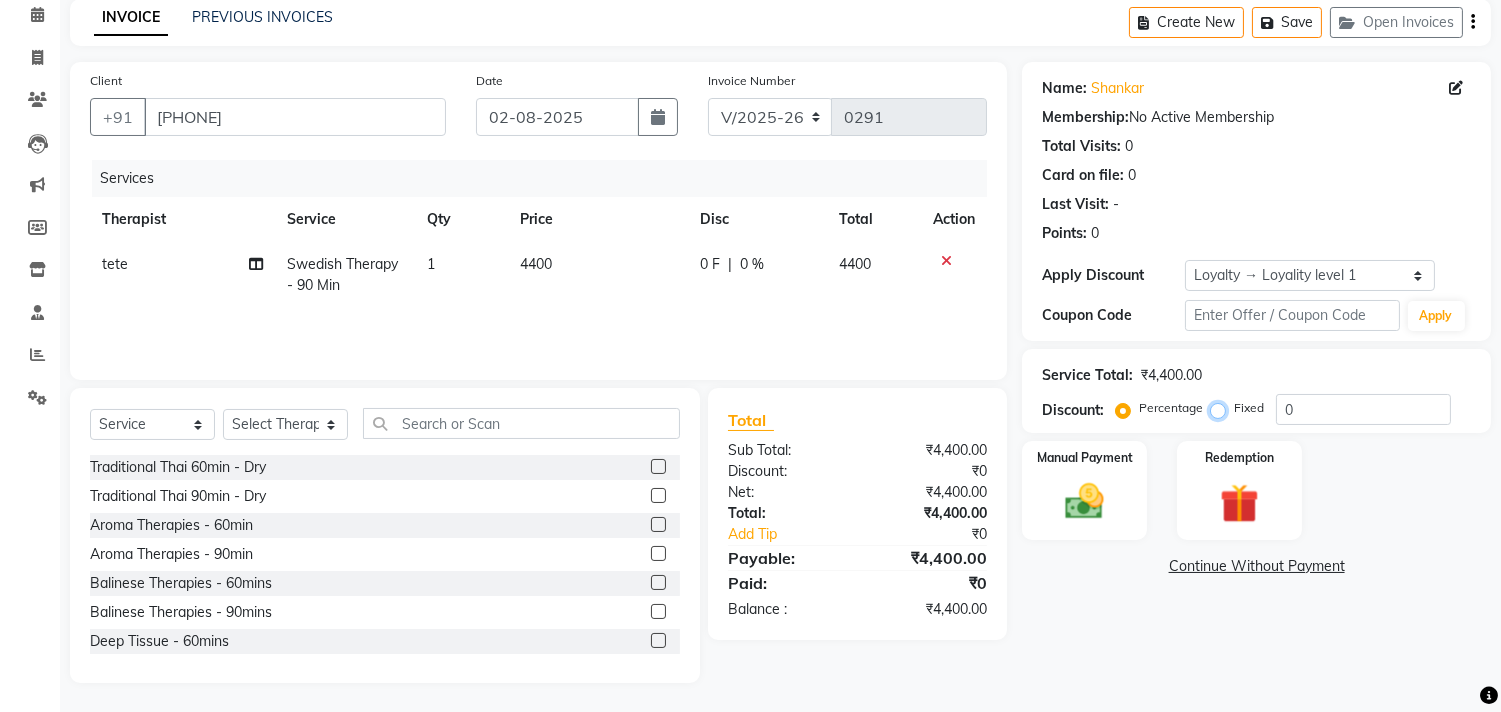 click on "Fixed" at bounding box center [1222, 408] 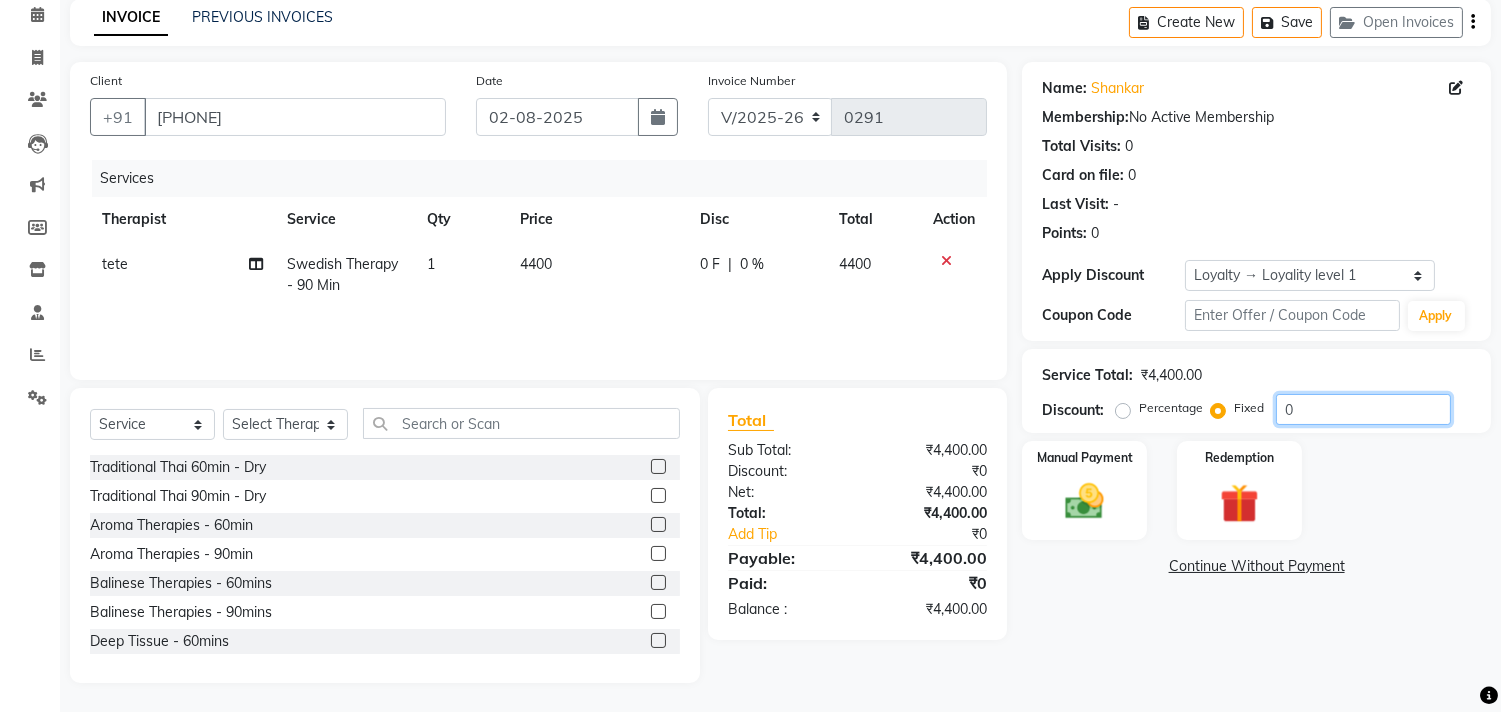 click on "0" 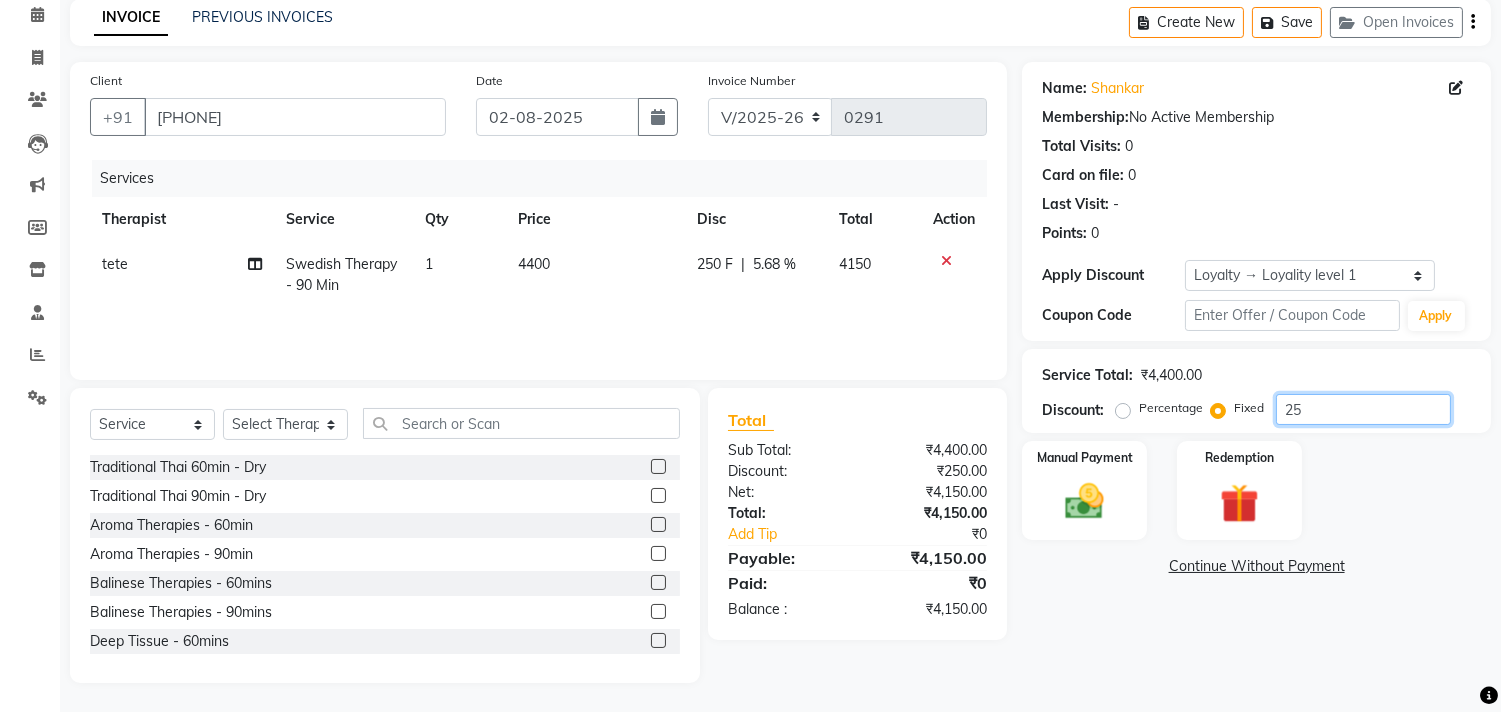 type on "2" 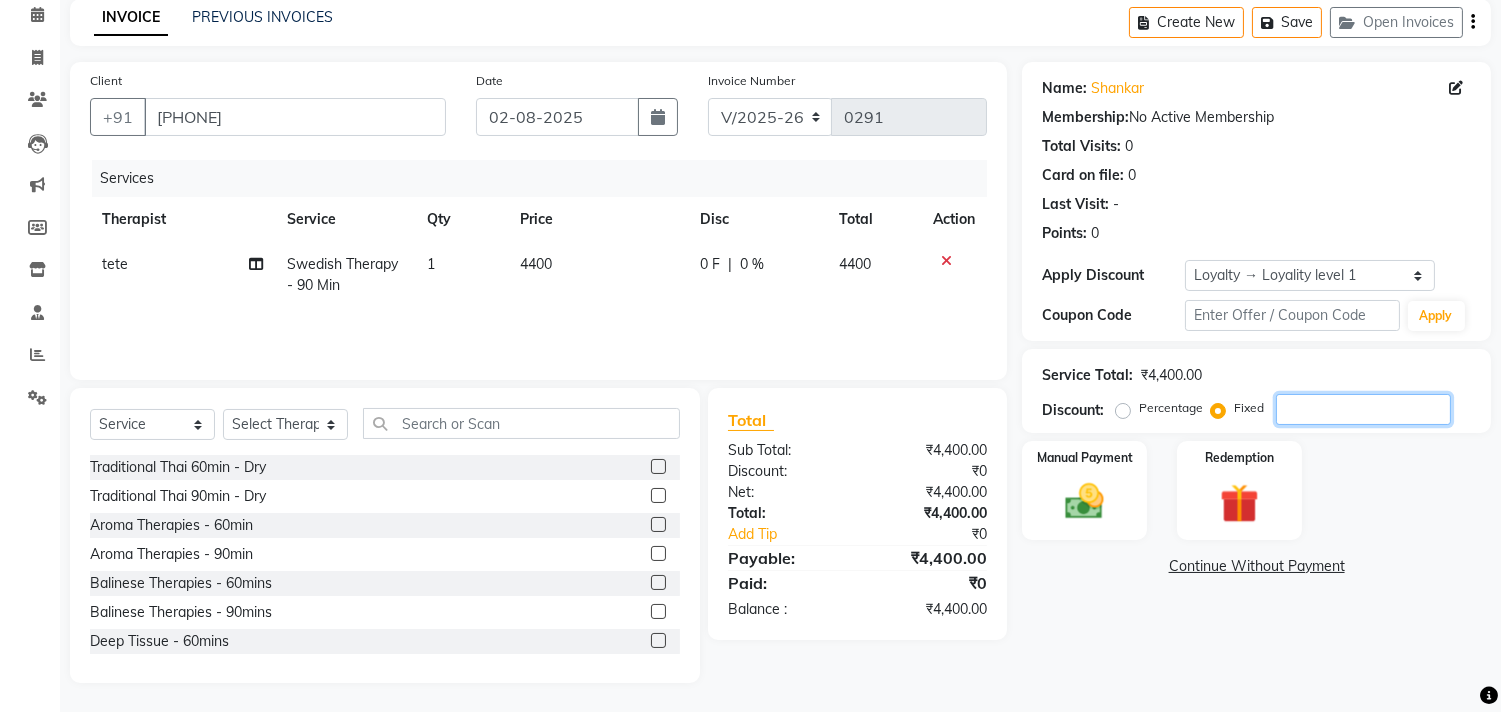 type on "2" 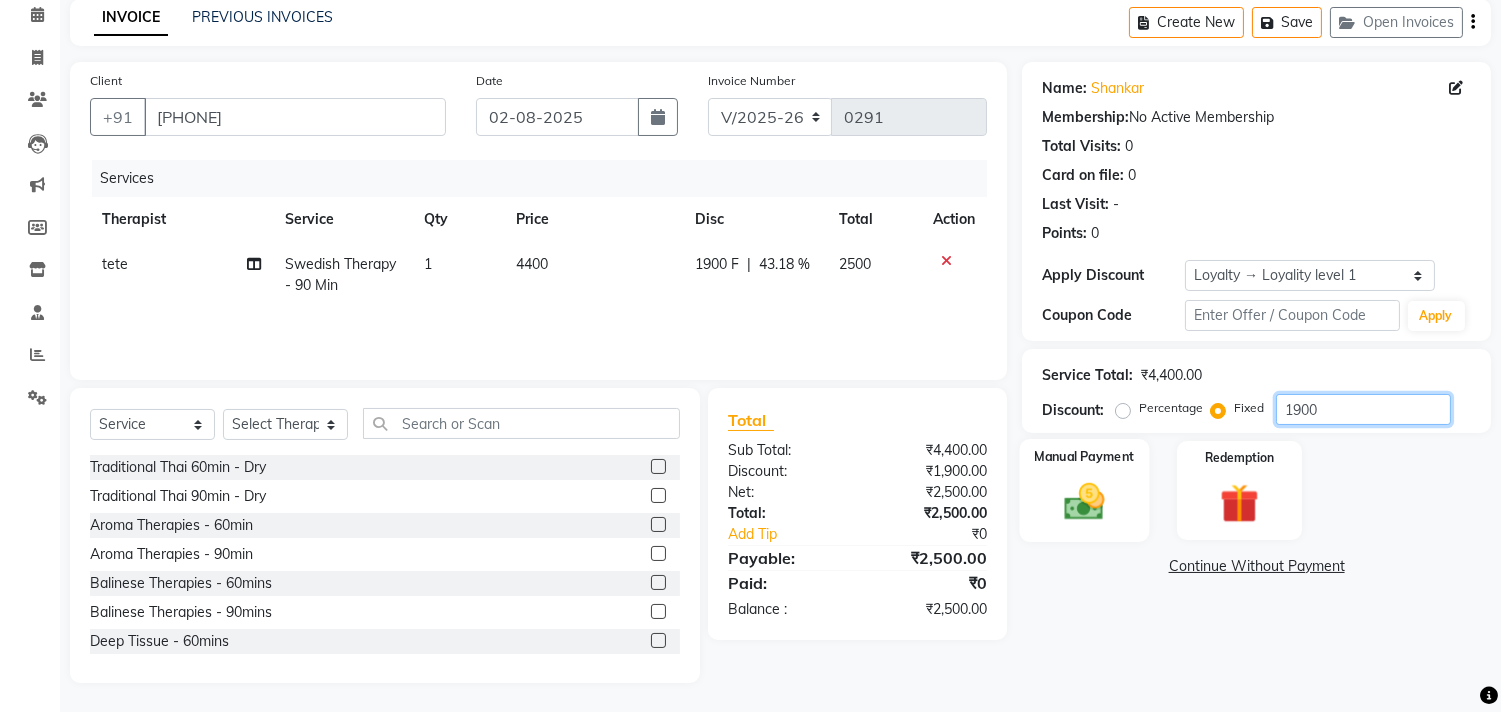 type on "1900" 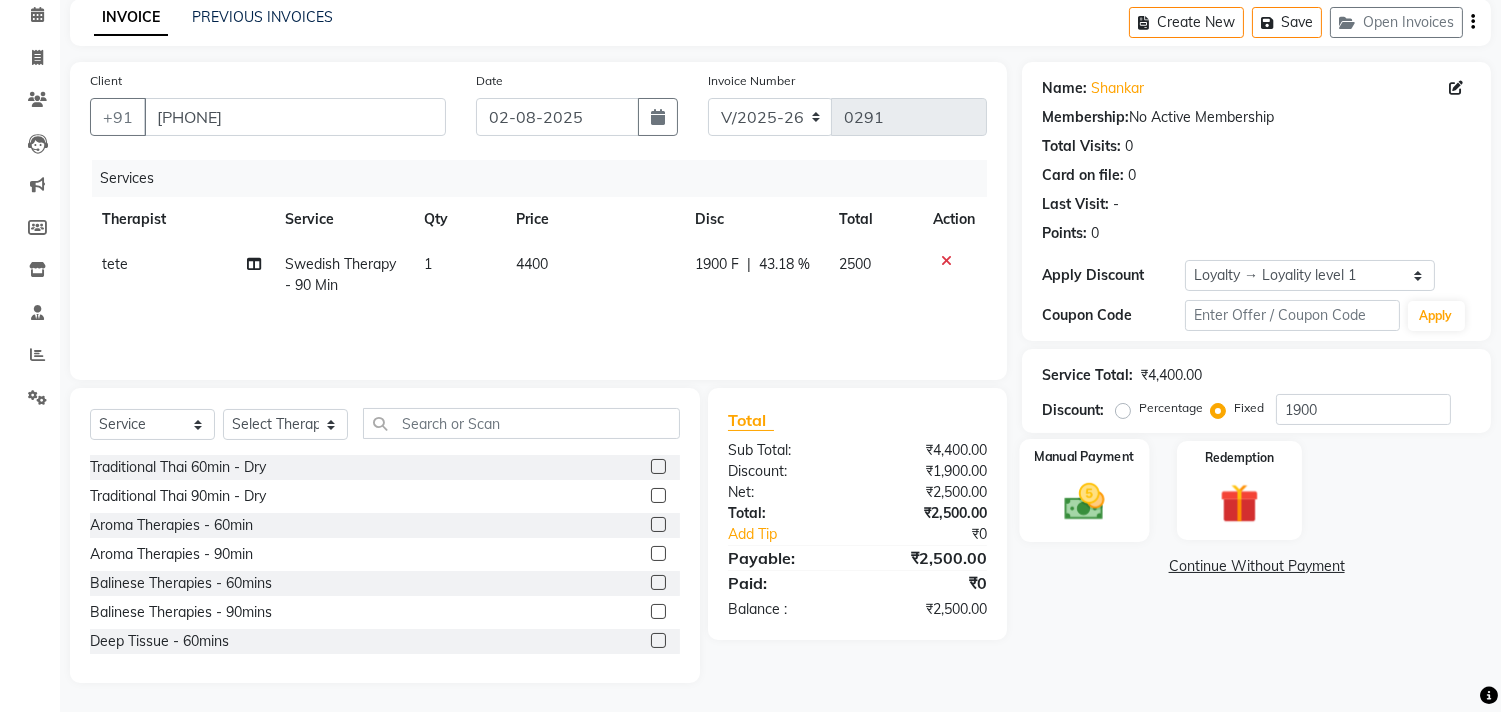 click 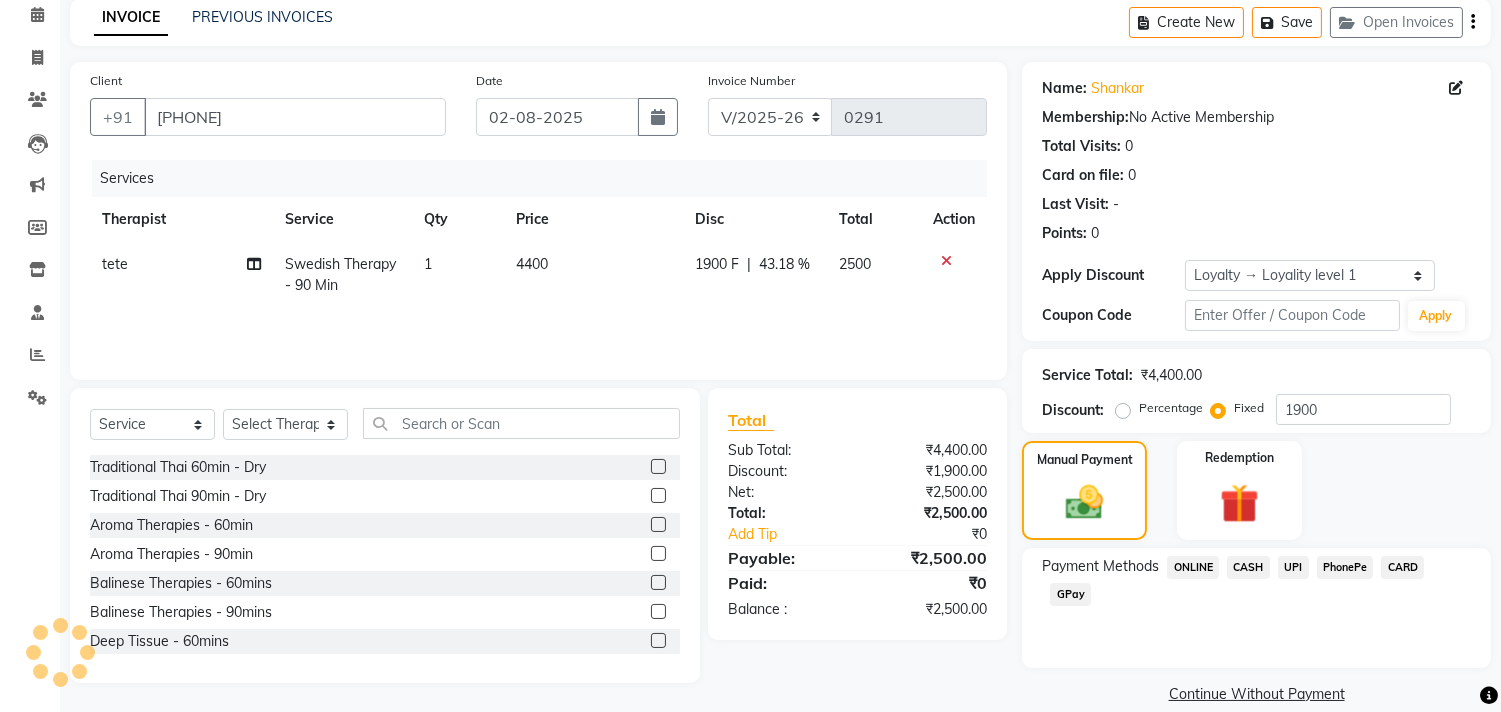 click on "CARD" 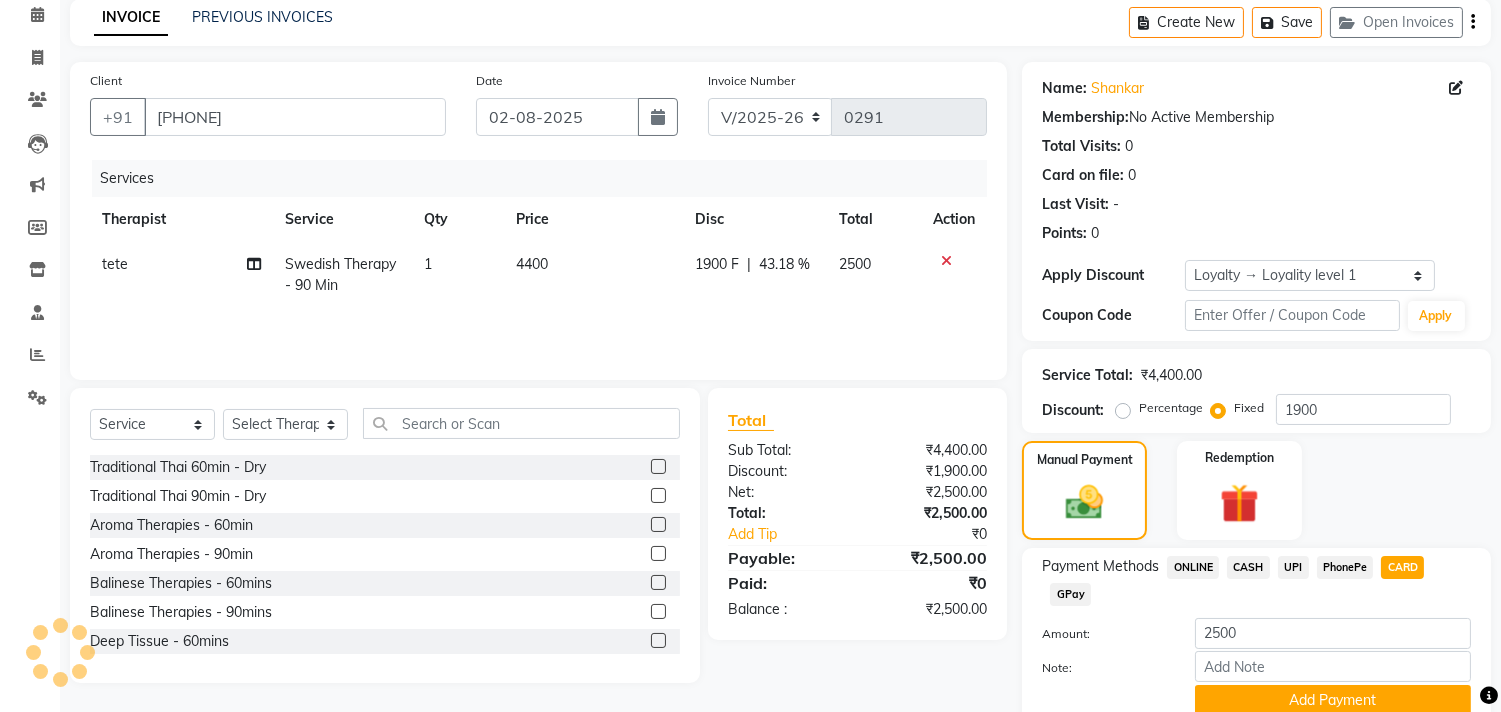 scroll, scrollTop: 171, scrollLeft: 0, axis: vertical 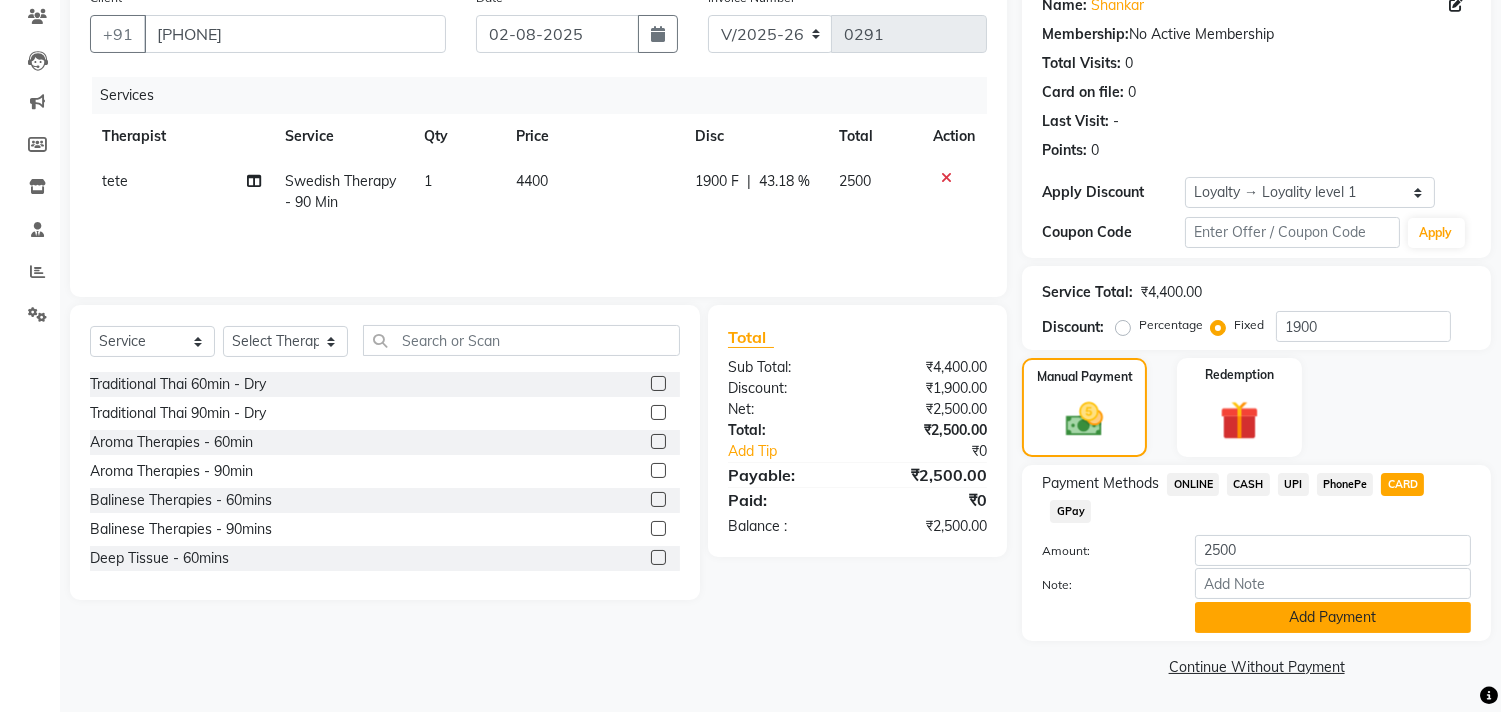 click on "Add Payment" 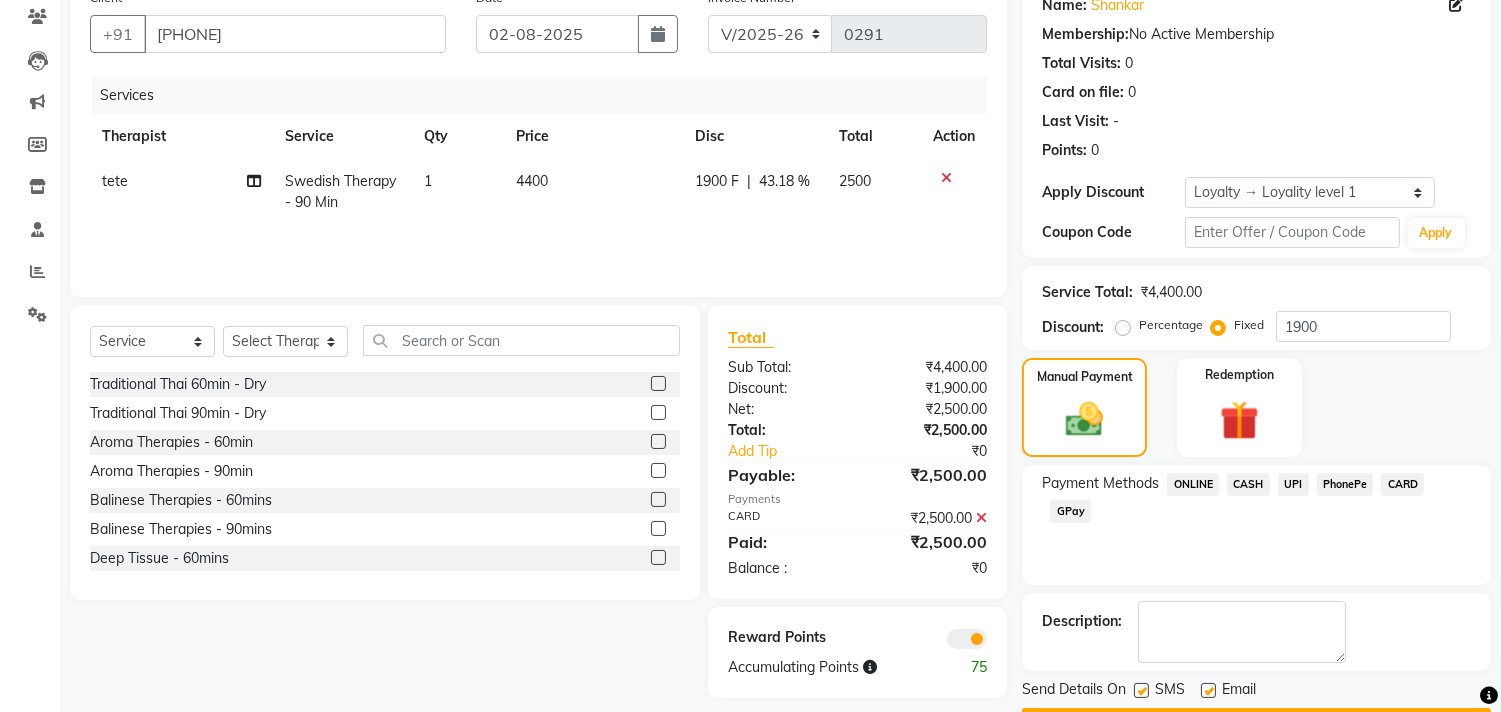 scroll, scrollTop: 227, scrollLeft: 0, axis: vertical 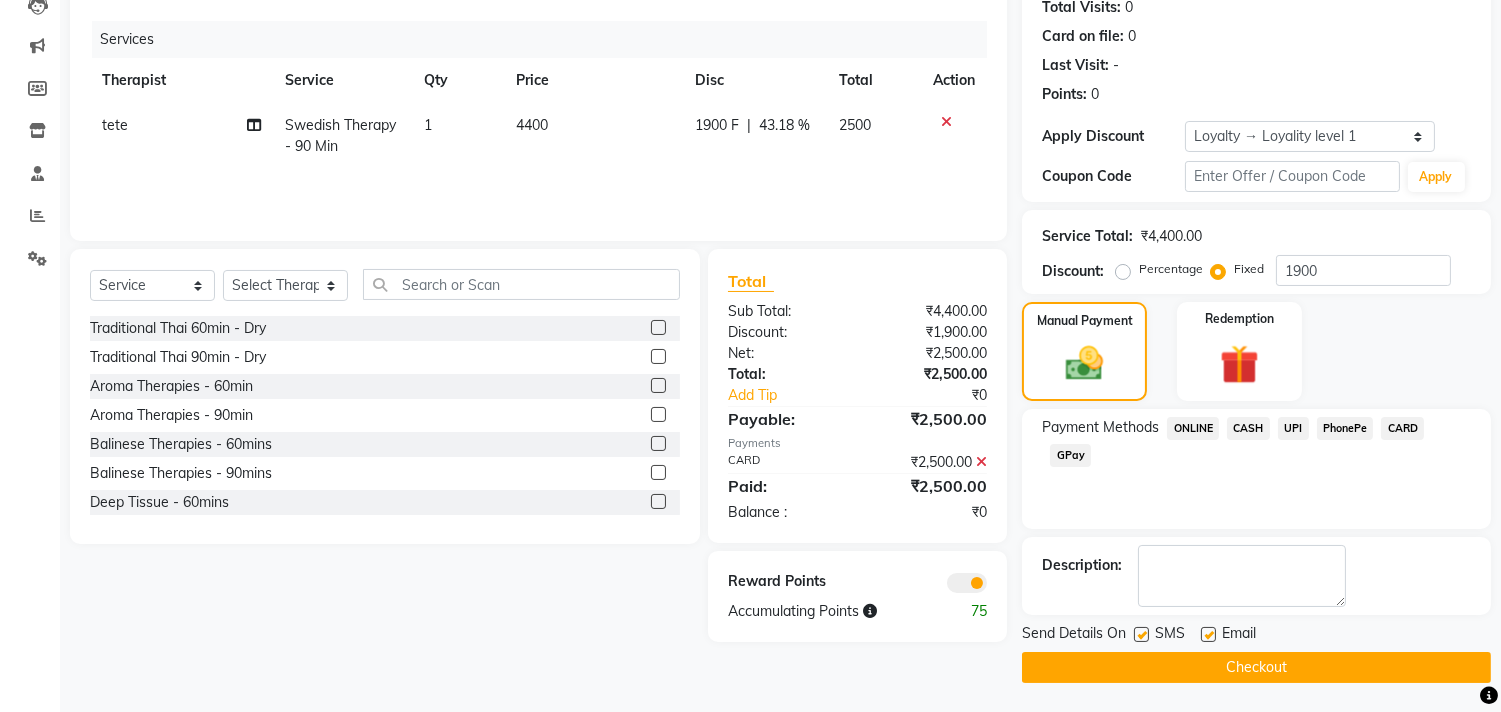 click on "Checkout" 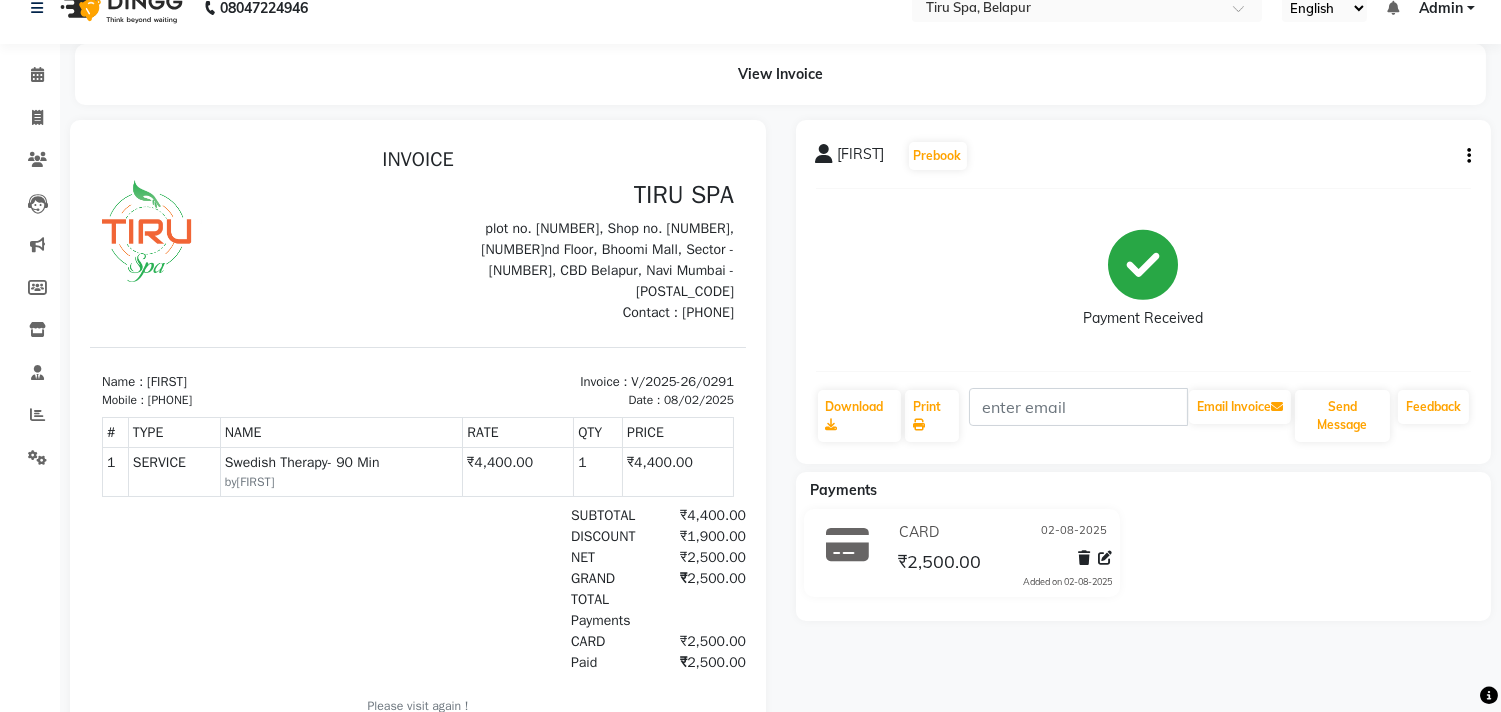 scroll, scrollTop: 0, scrollLeft: 0, axis: both 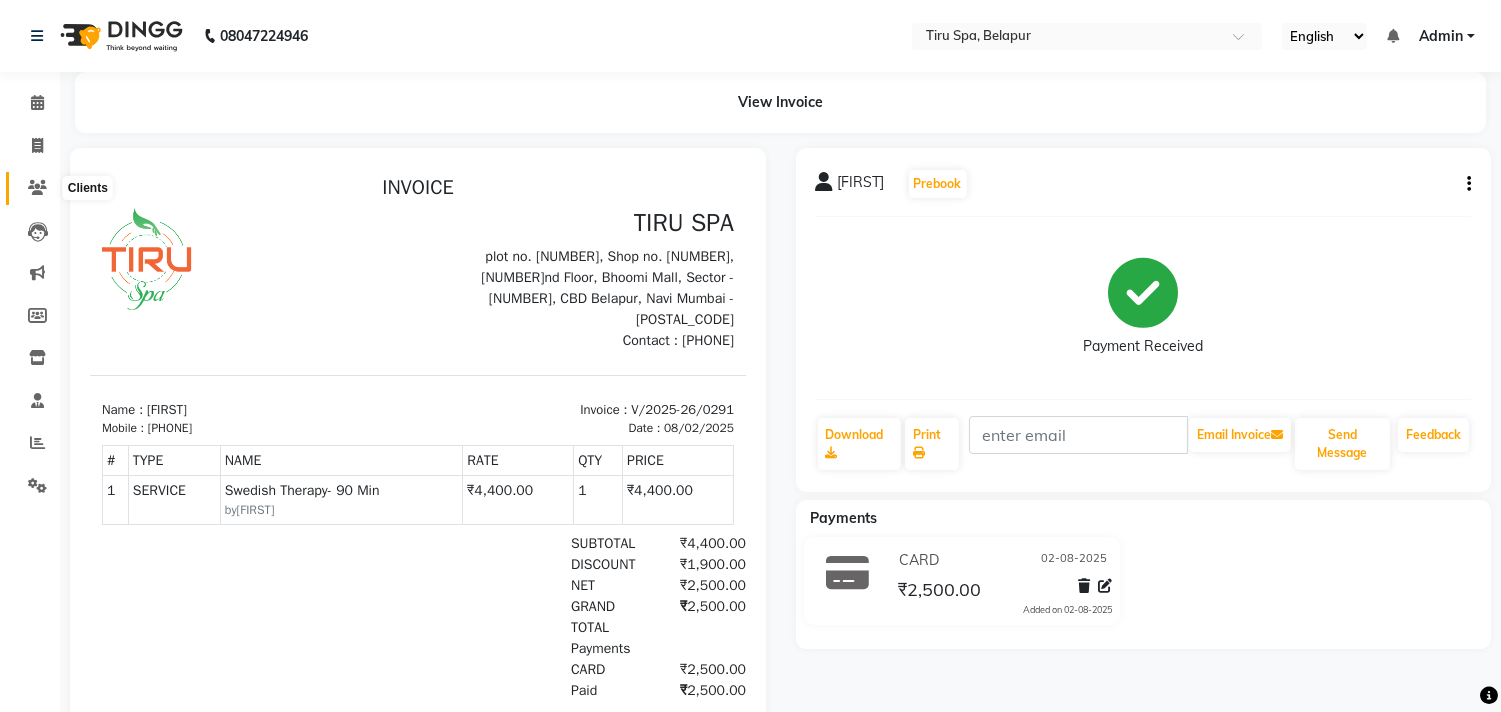 click 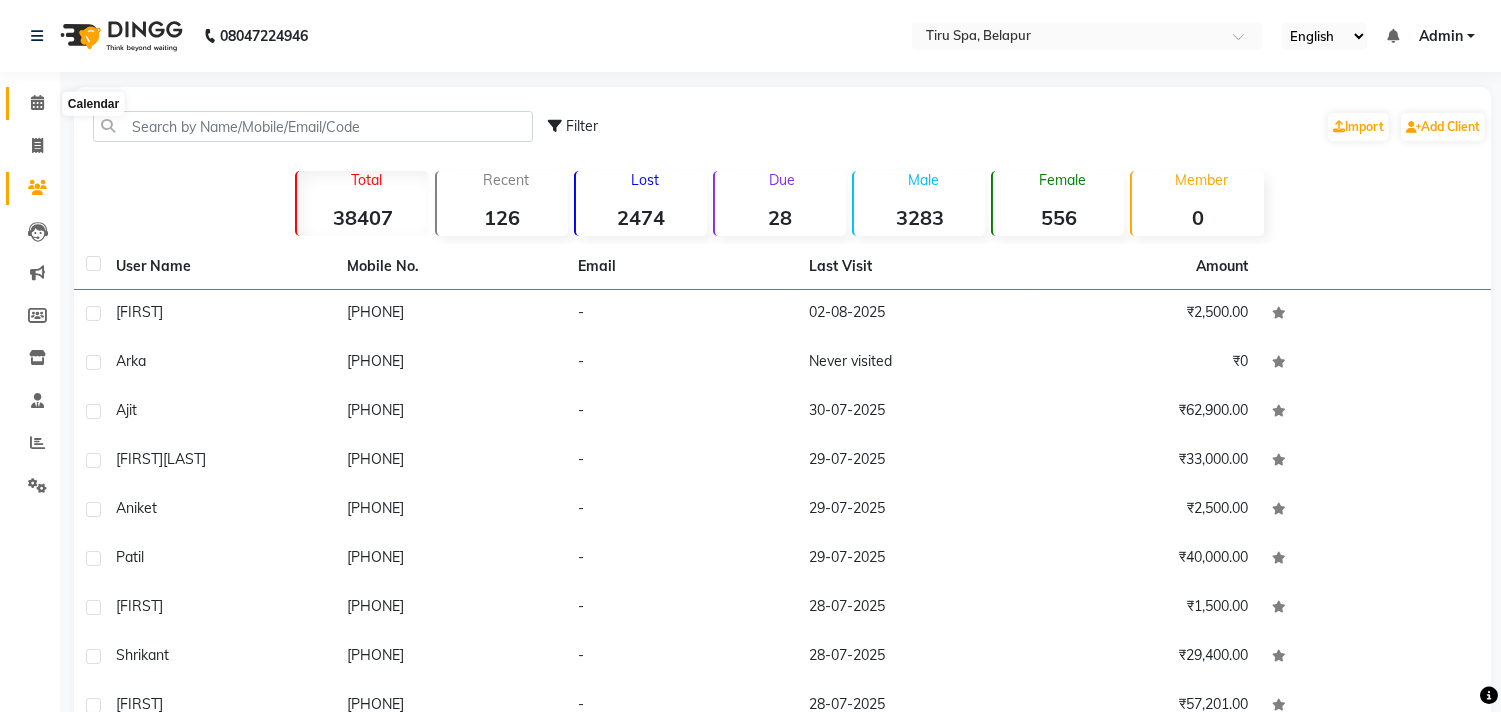 click 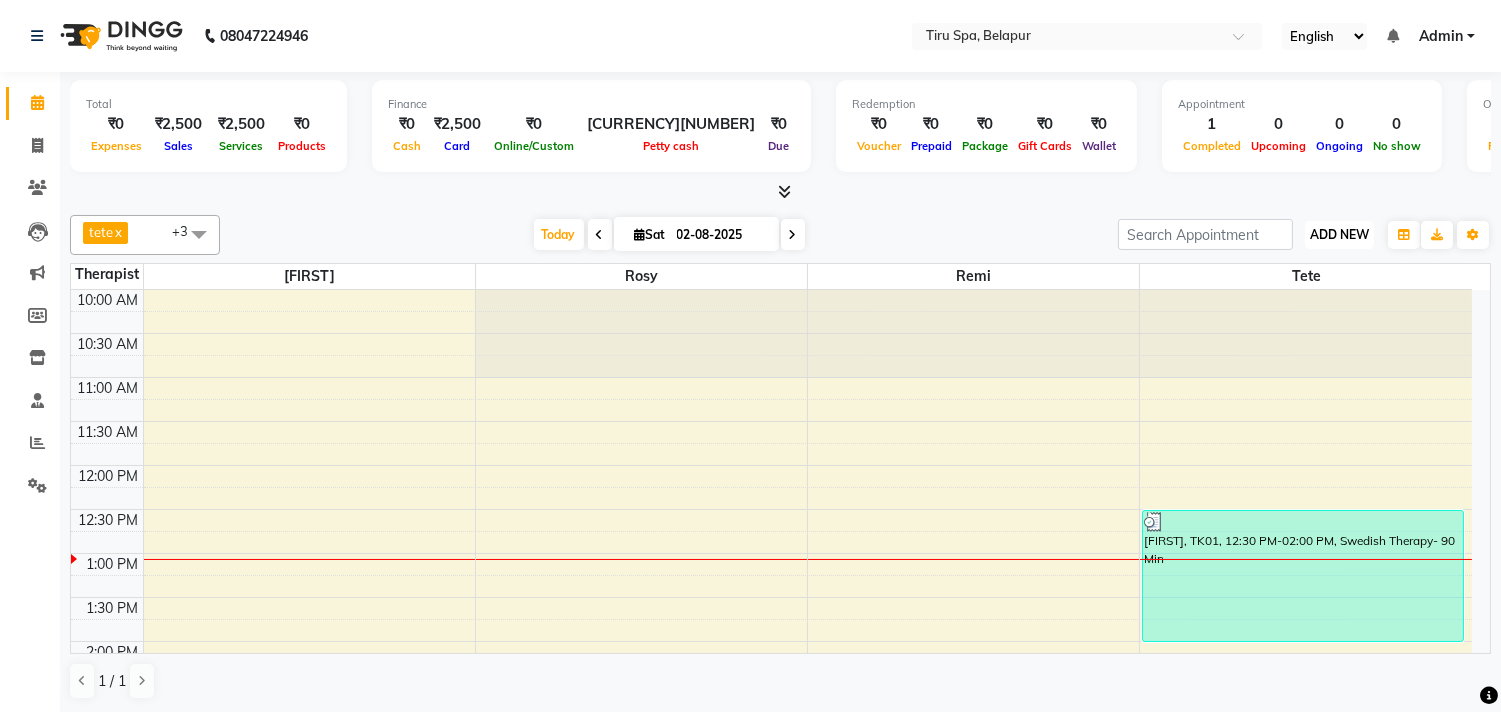 click on "ADD NEW" at bounding box center (1339, 234) 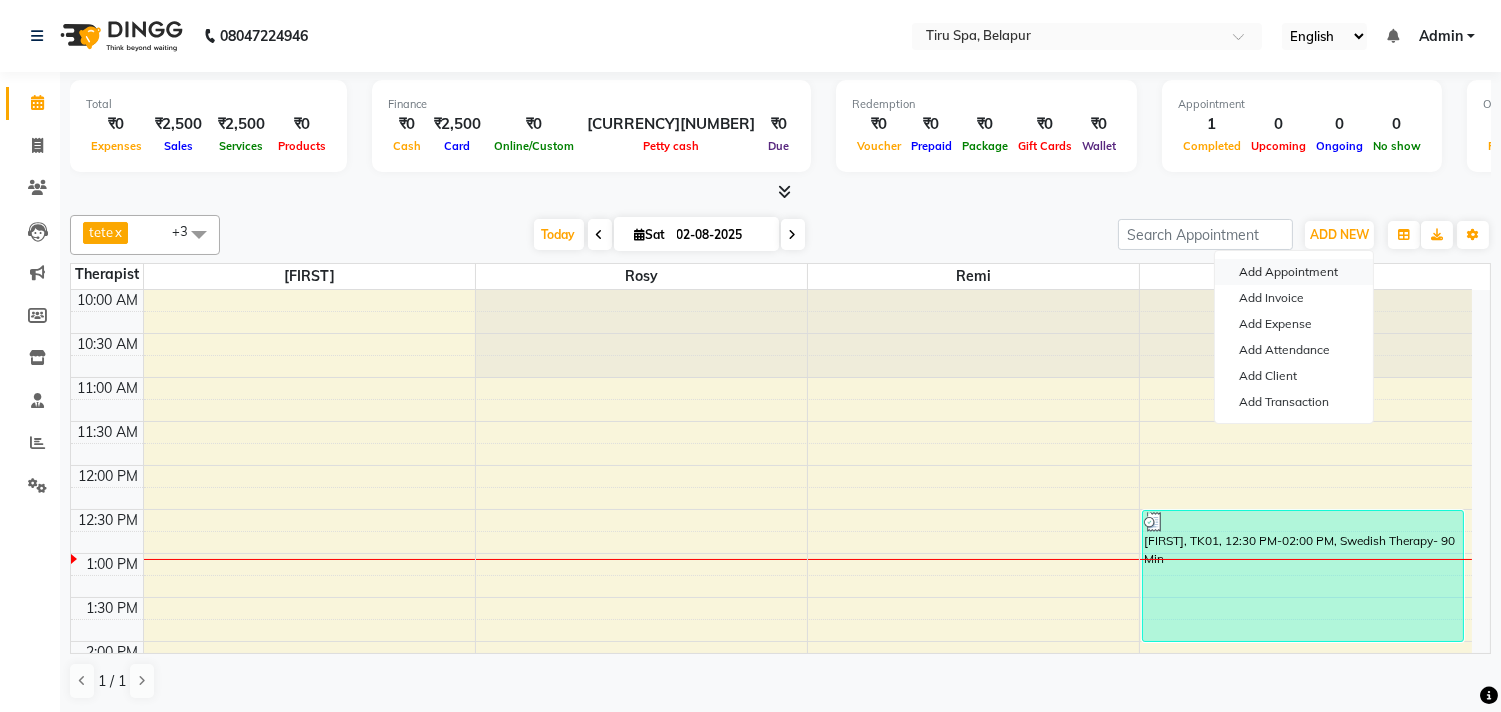 click on "Add Appointment" at bounding box center [1294, 272] 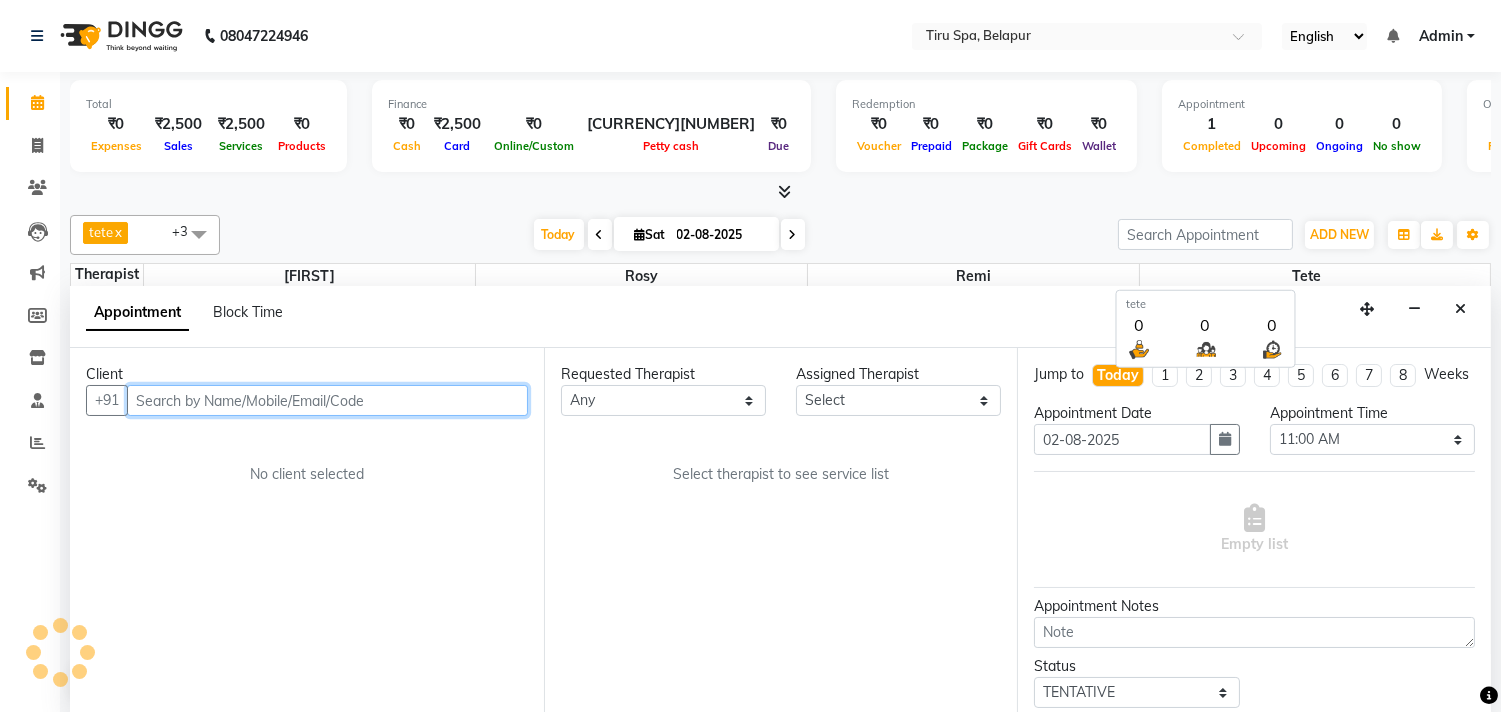 scroll, scrollTop: 1, scrollLeft: 0, axis: vertical 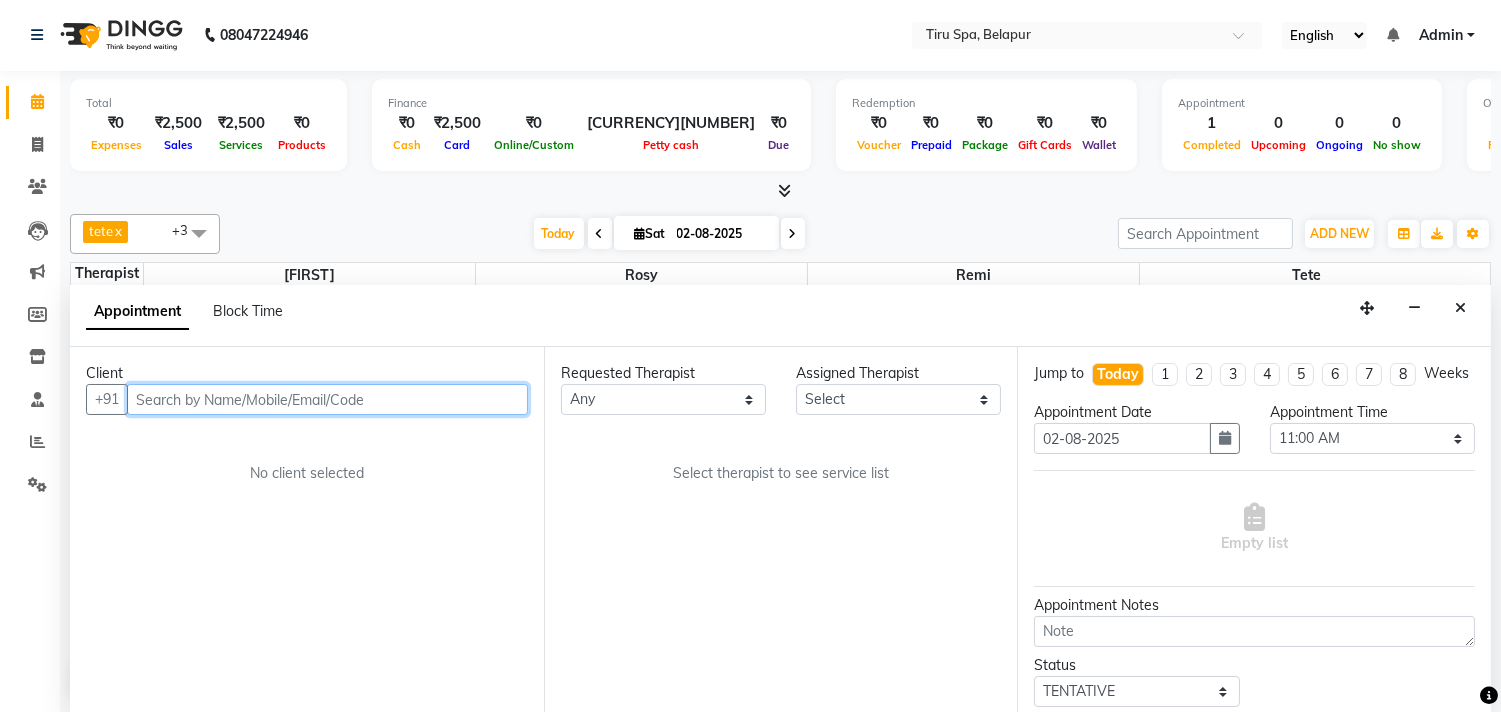 click at bounding box center (327, 399) 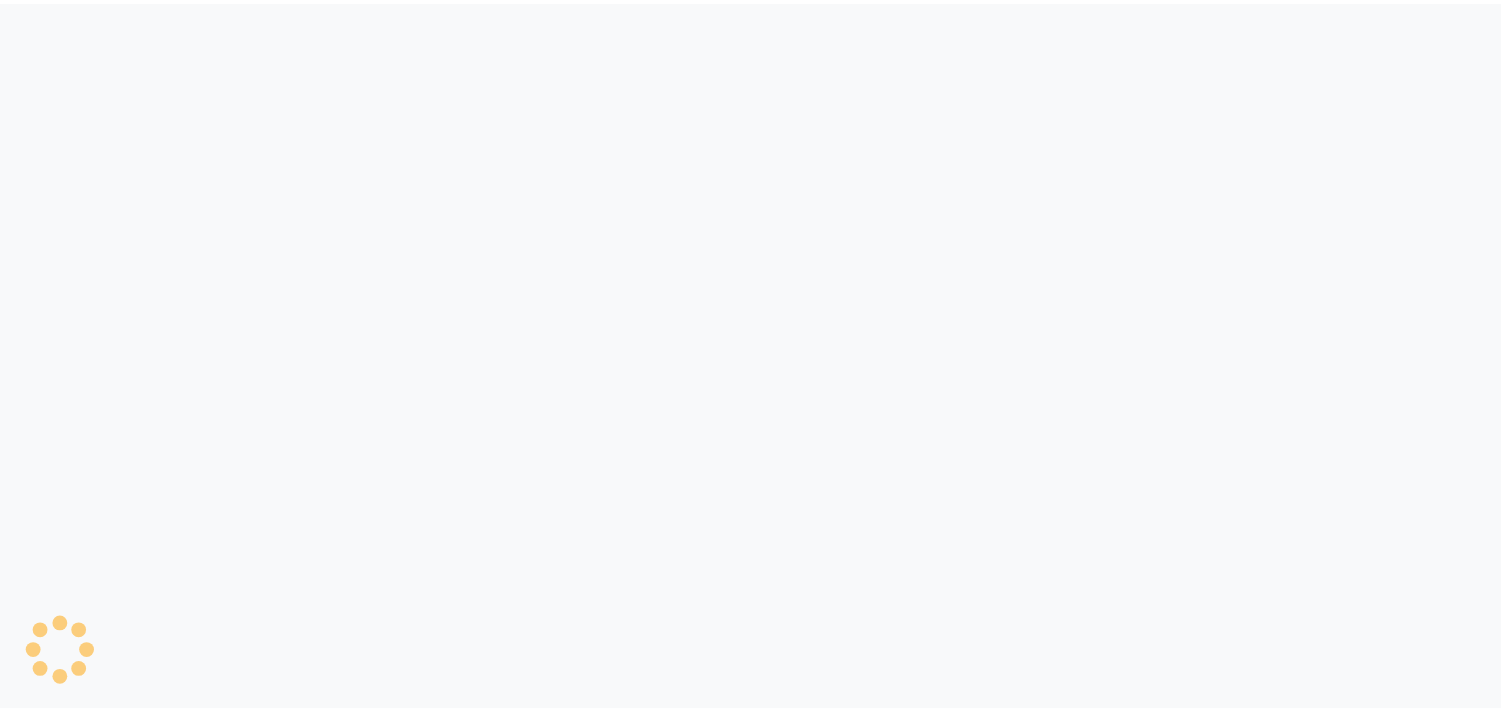 scroll, scrollTop: 0, scrollLeft: 0, axis: both 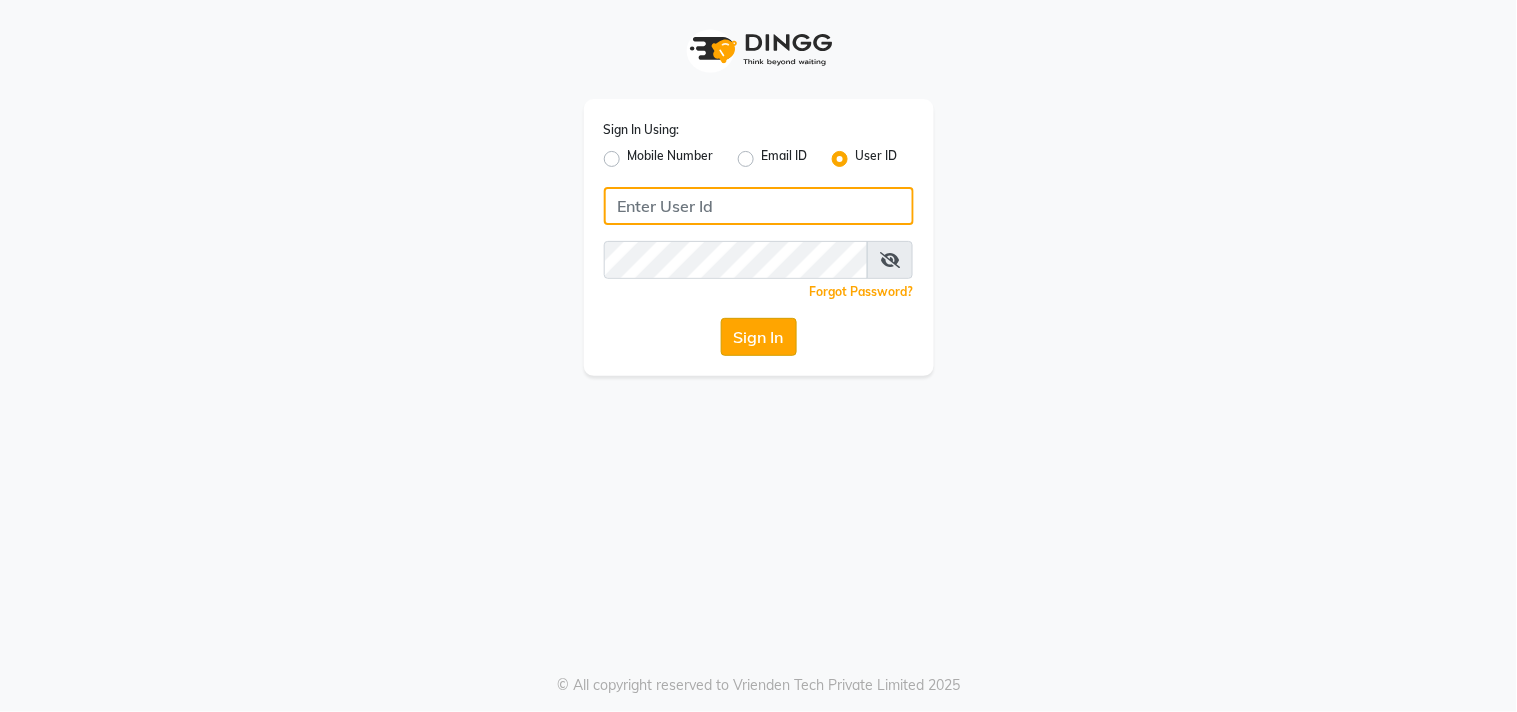 type on "tiruspa" 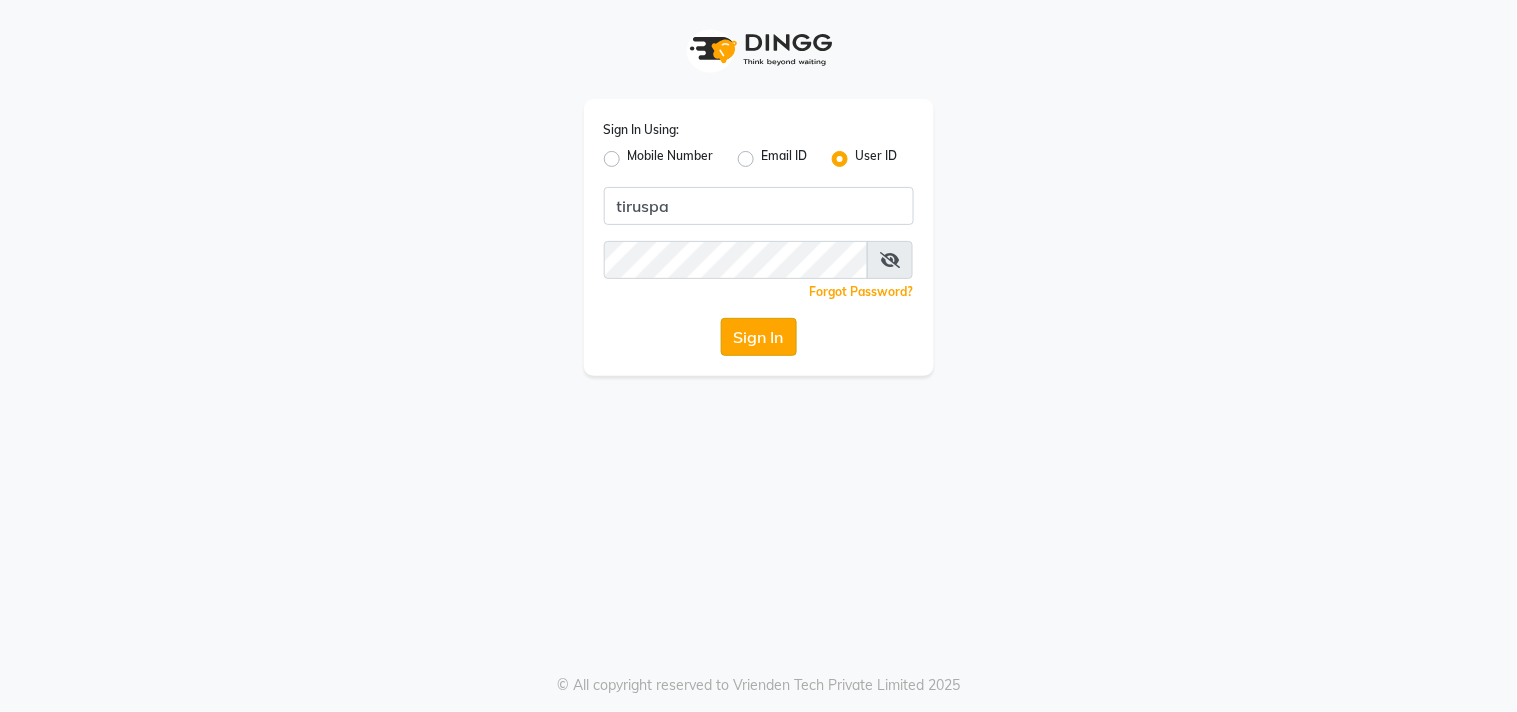 click on "Sign In" 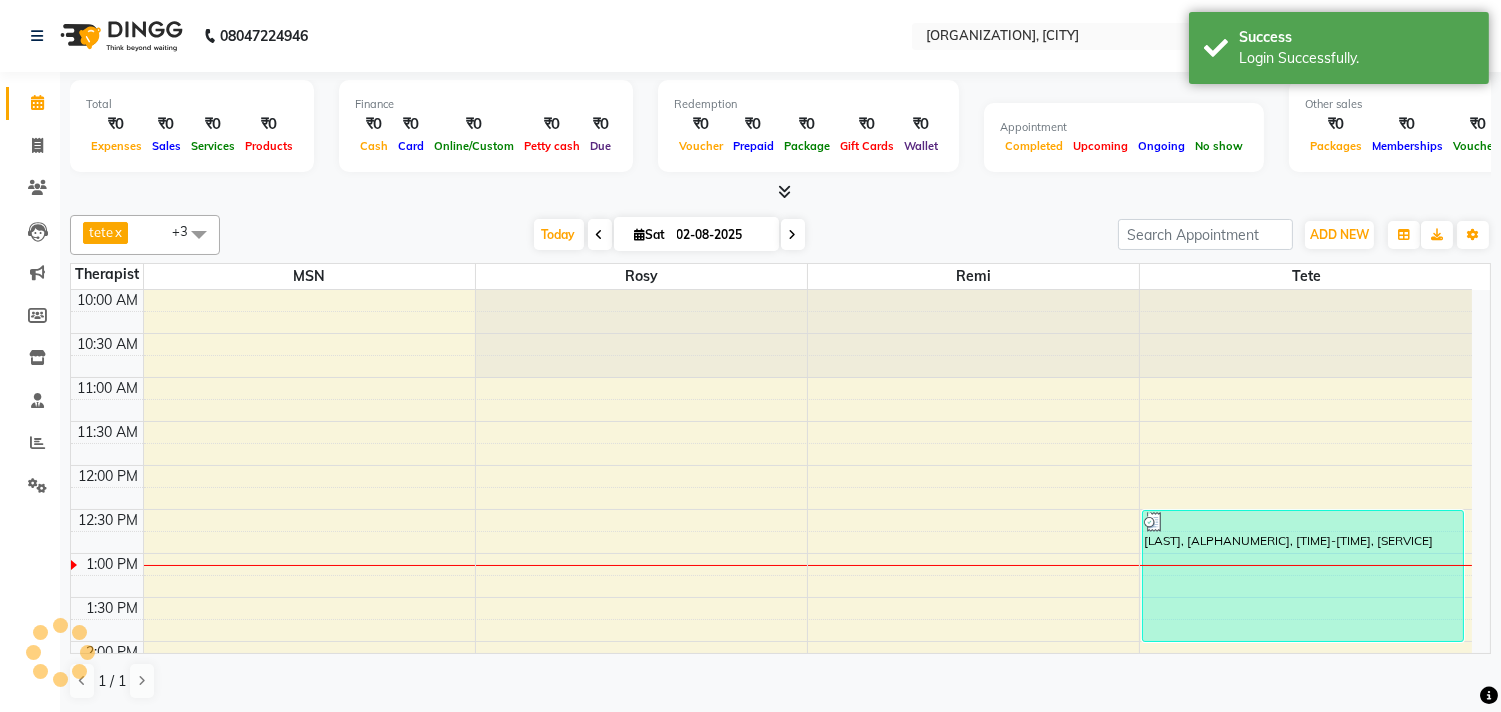scroll, scrollTop: 0, scrollLeft: 0, axis: both 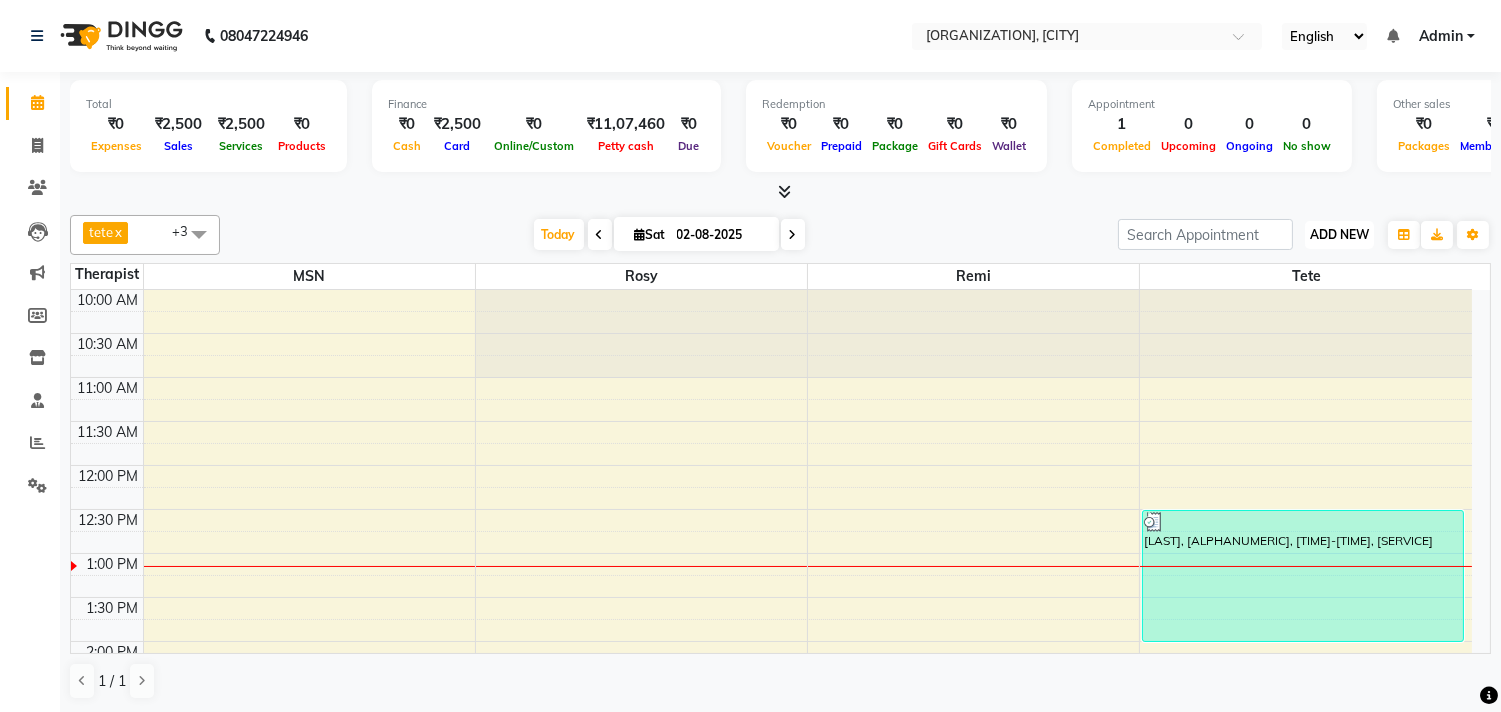 click on "ADD NEW" at bounding box center (1339, 234) 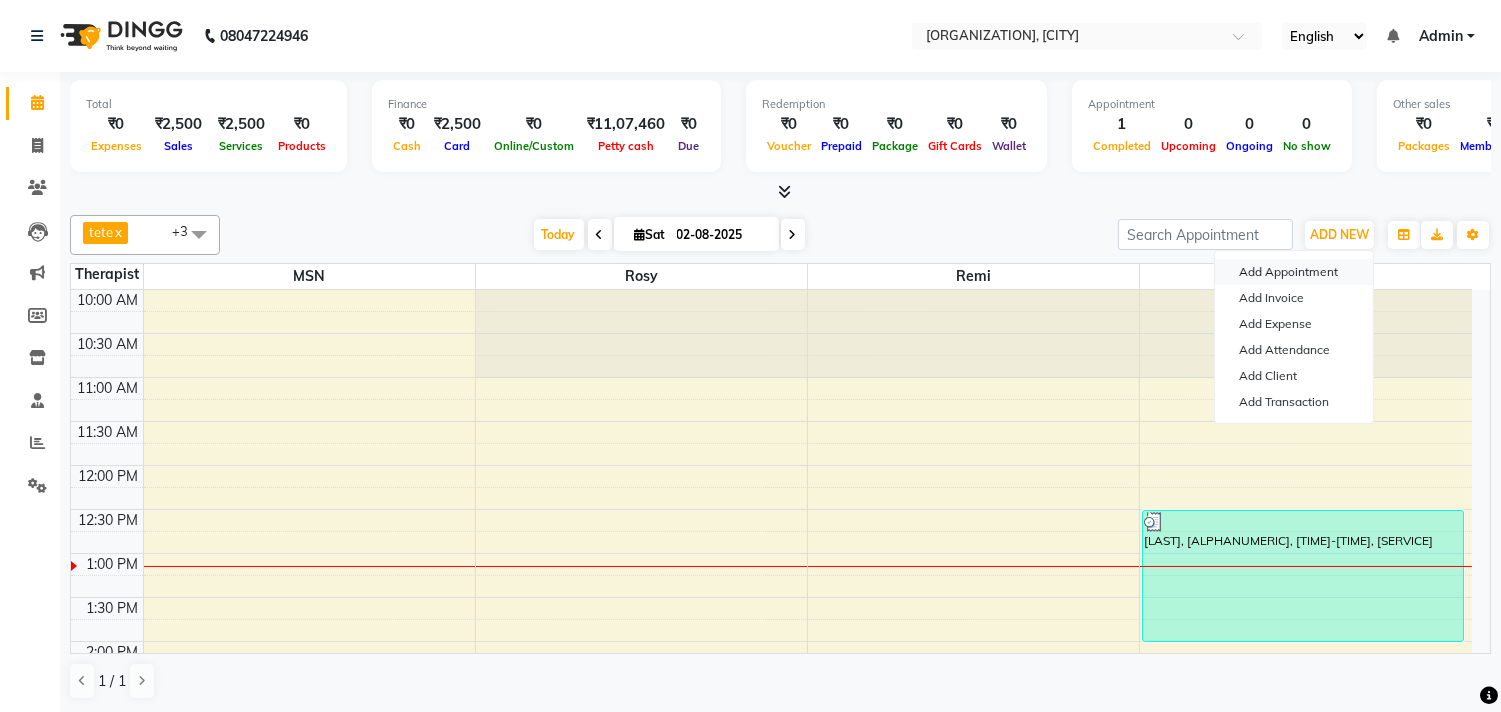 click on "Add Appointment" at bounding box center [1294, 272] 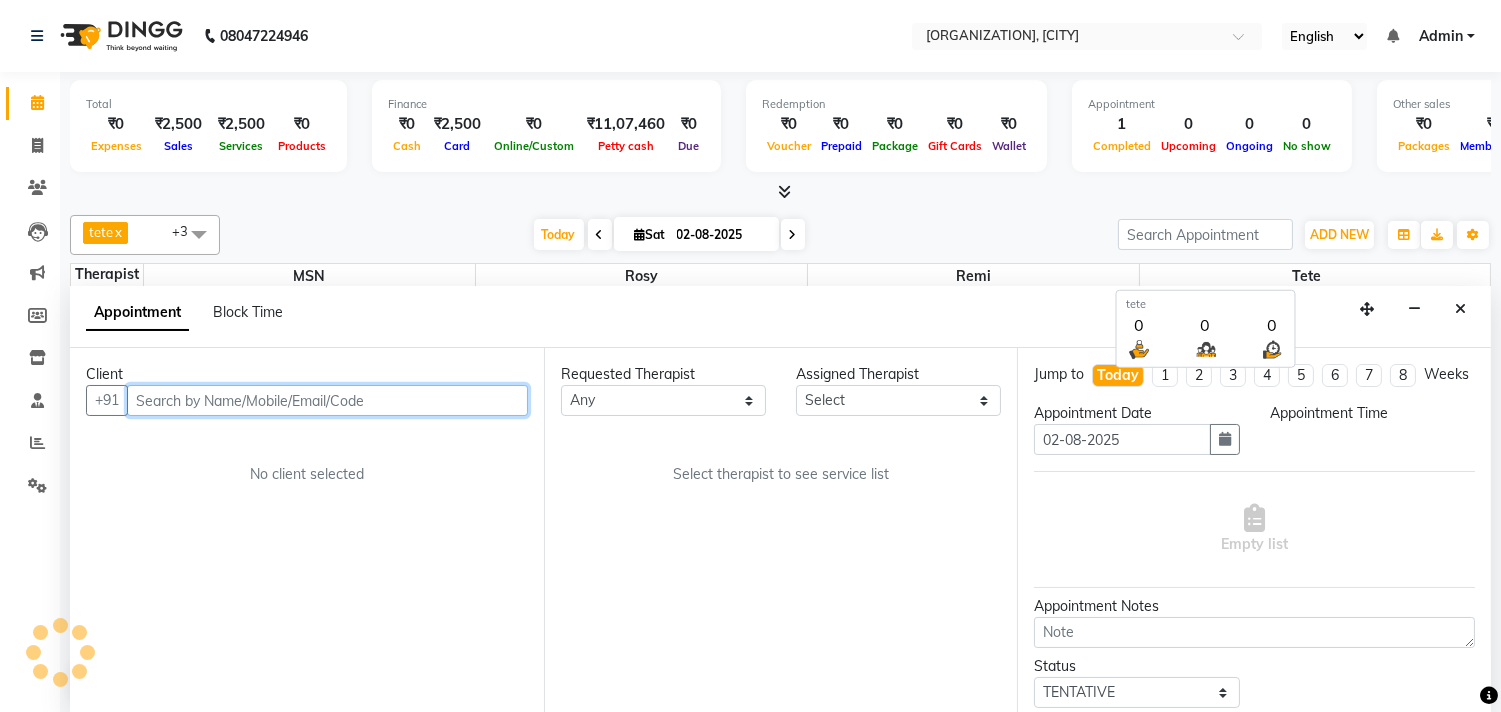 scroll, scrollTop: 1, scrollLeft: 0, axis: vertical 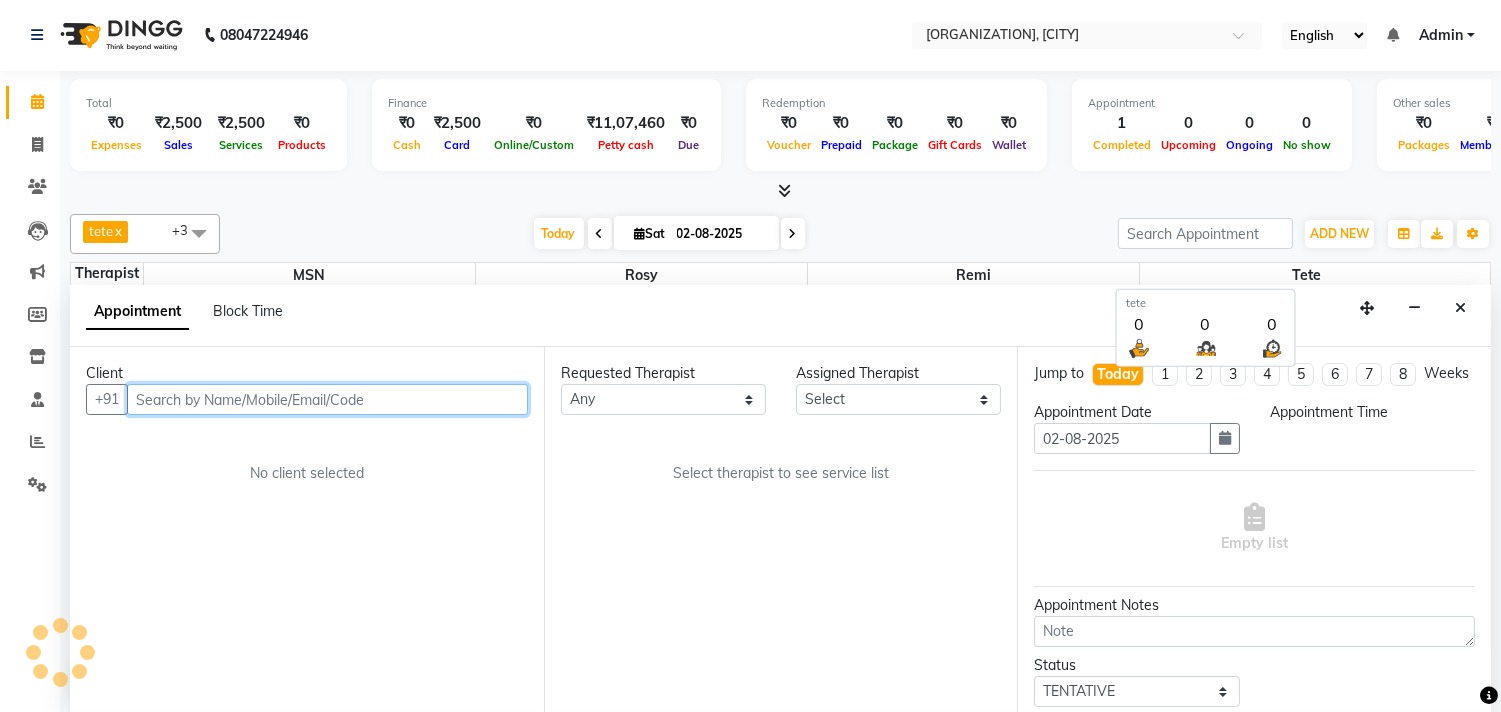 select on "660" 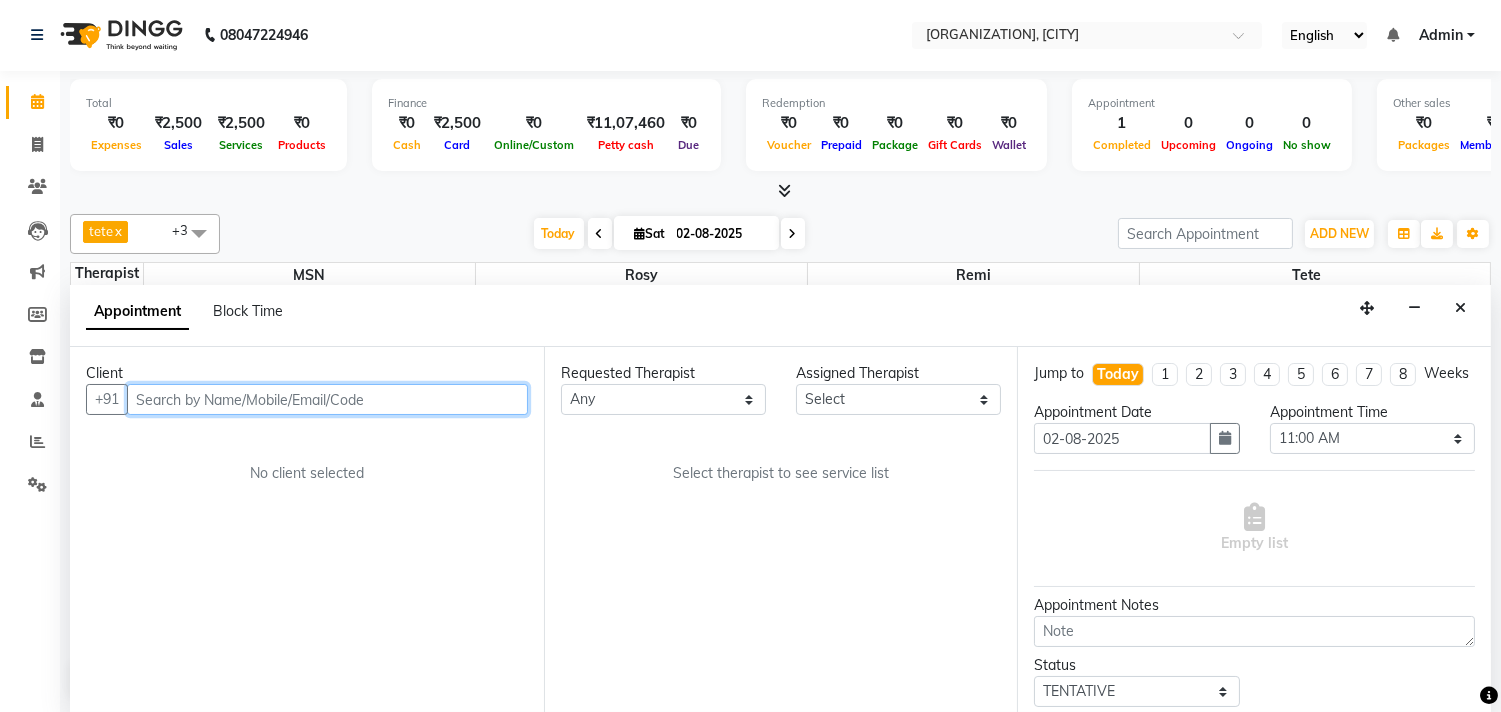 paste on "[PHONE]" 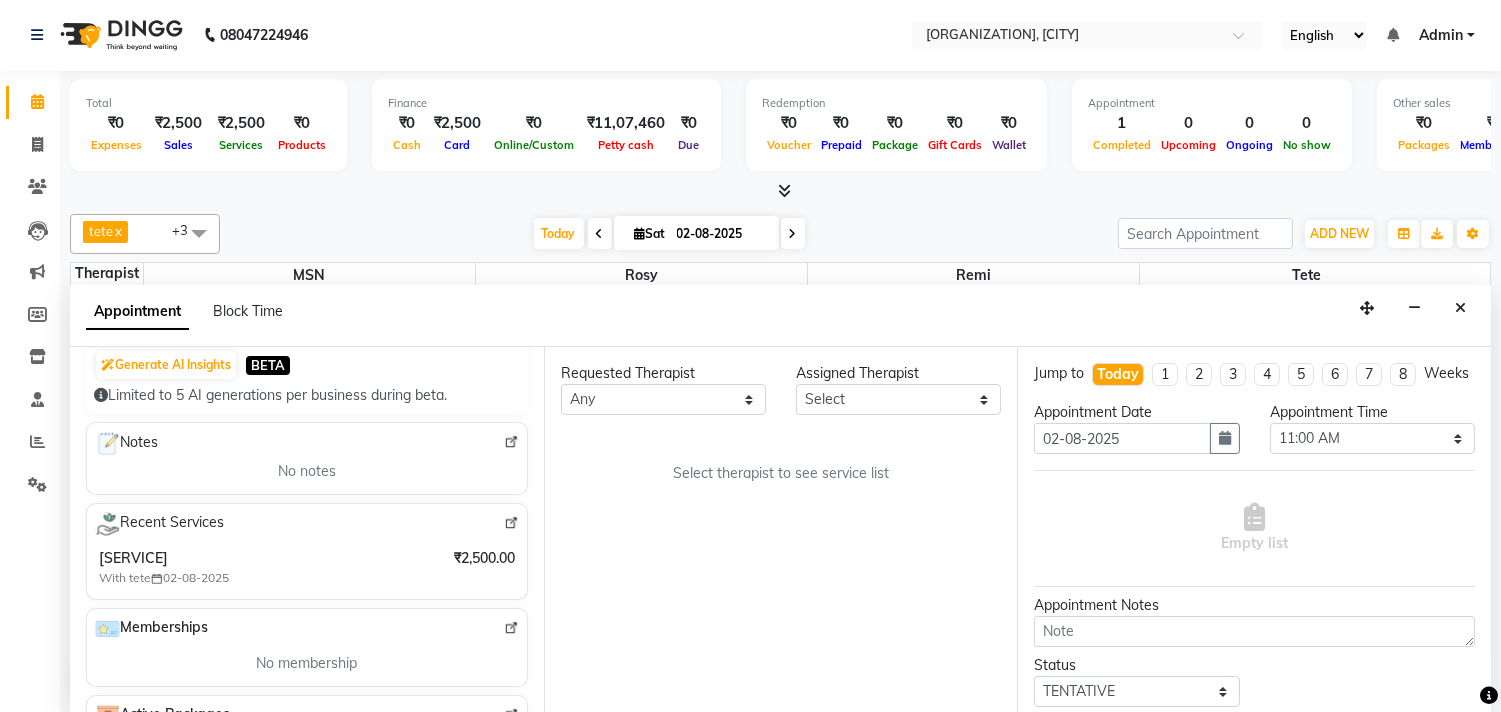 scroll, scrollTop: 0, scrollLeft: 0, axis: both 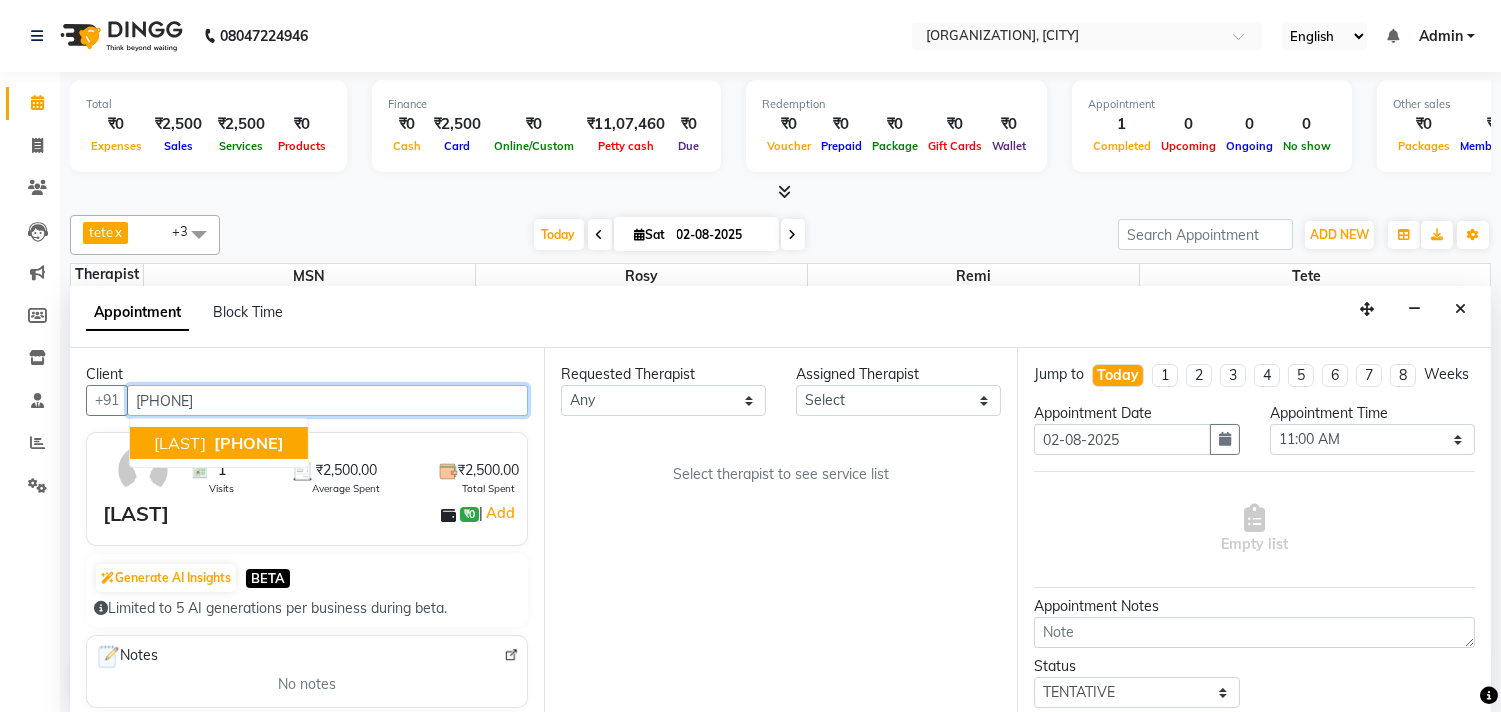 type on "[PHONE]" 